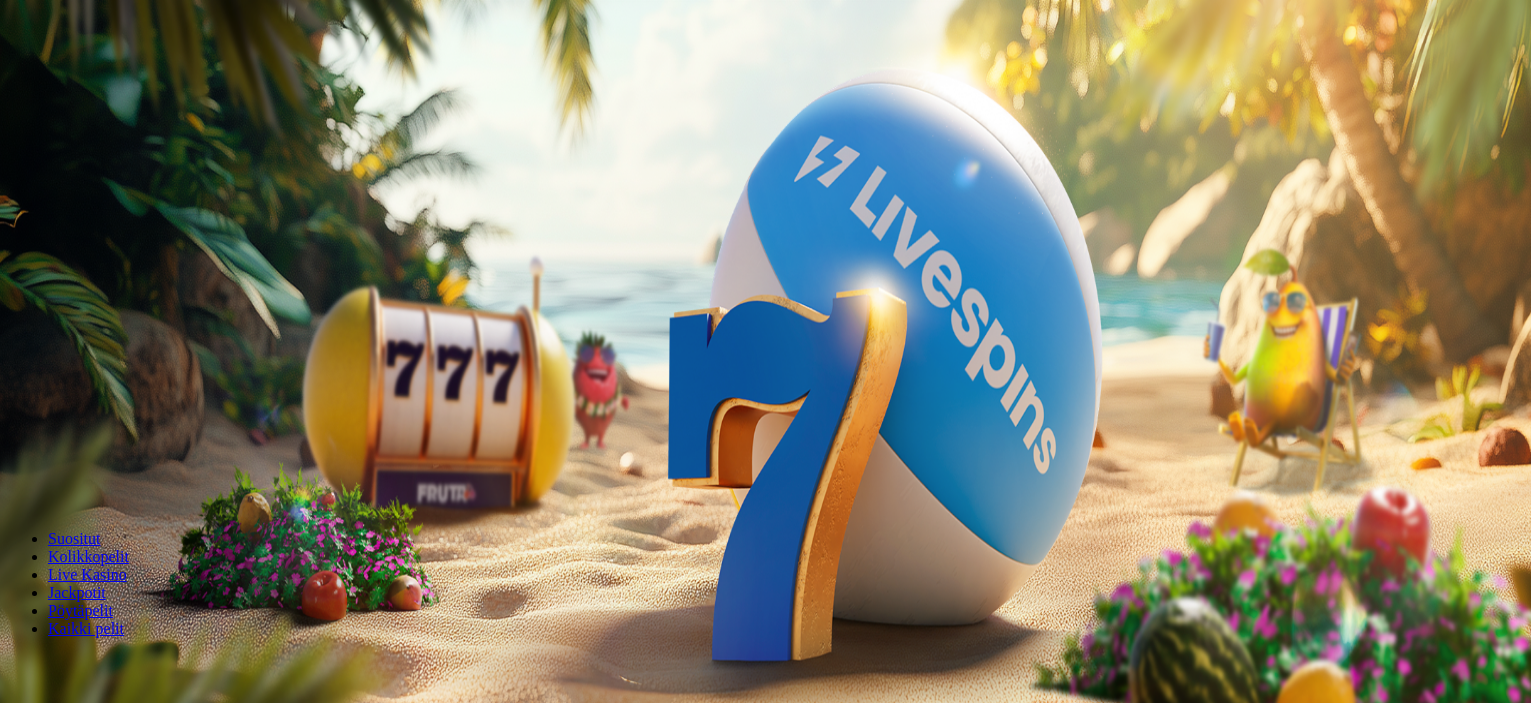 scroll, scrollTop: 0, scrollLeft: 0, axis: both 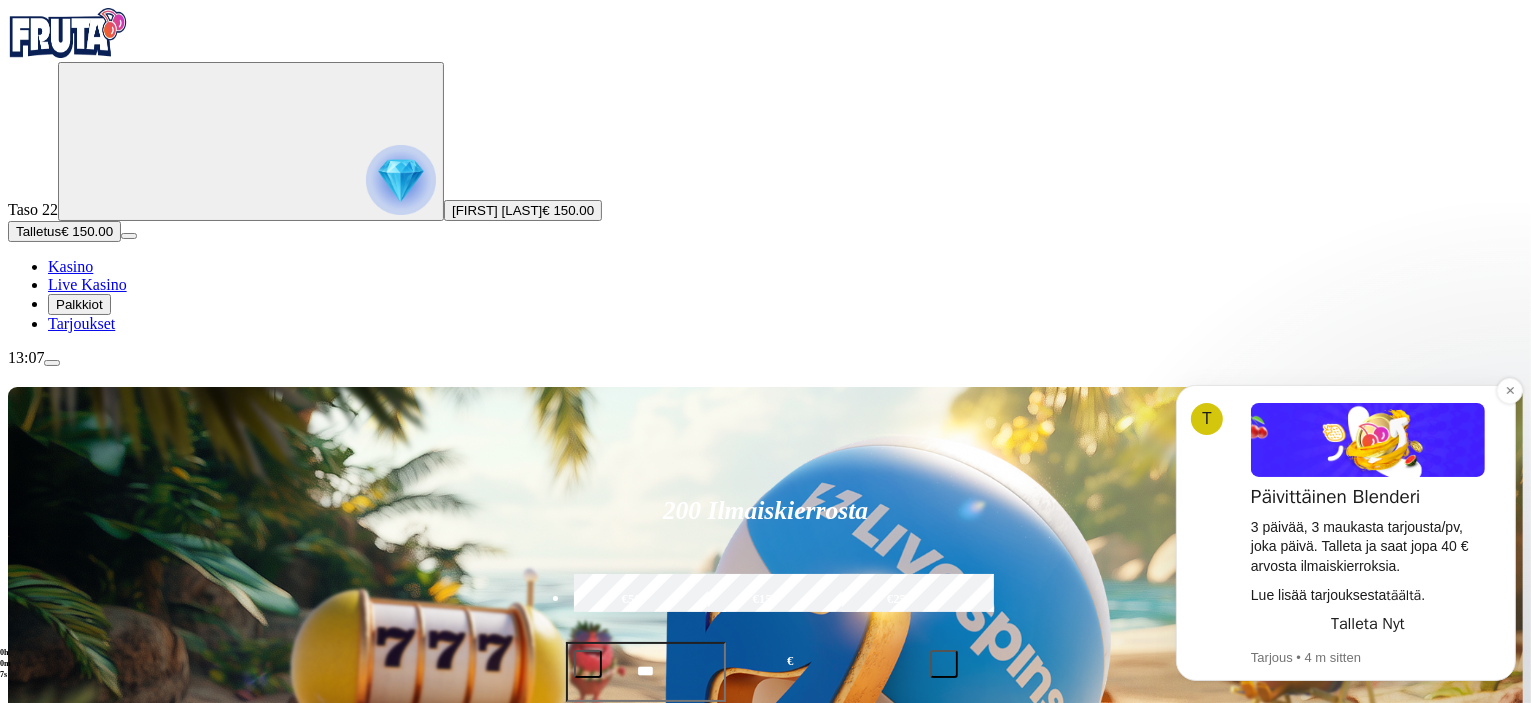 click on "täältä" at bounding box center (1402, 594) 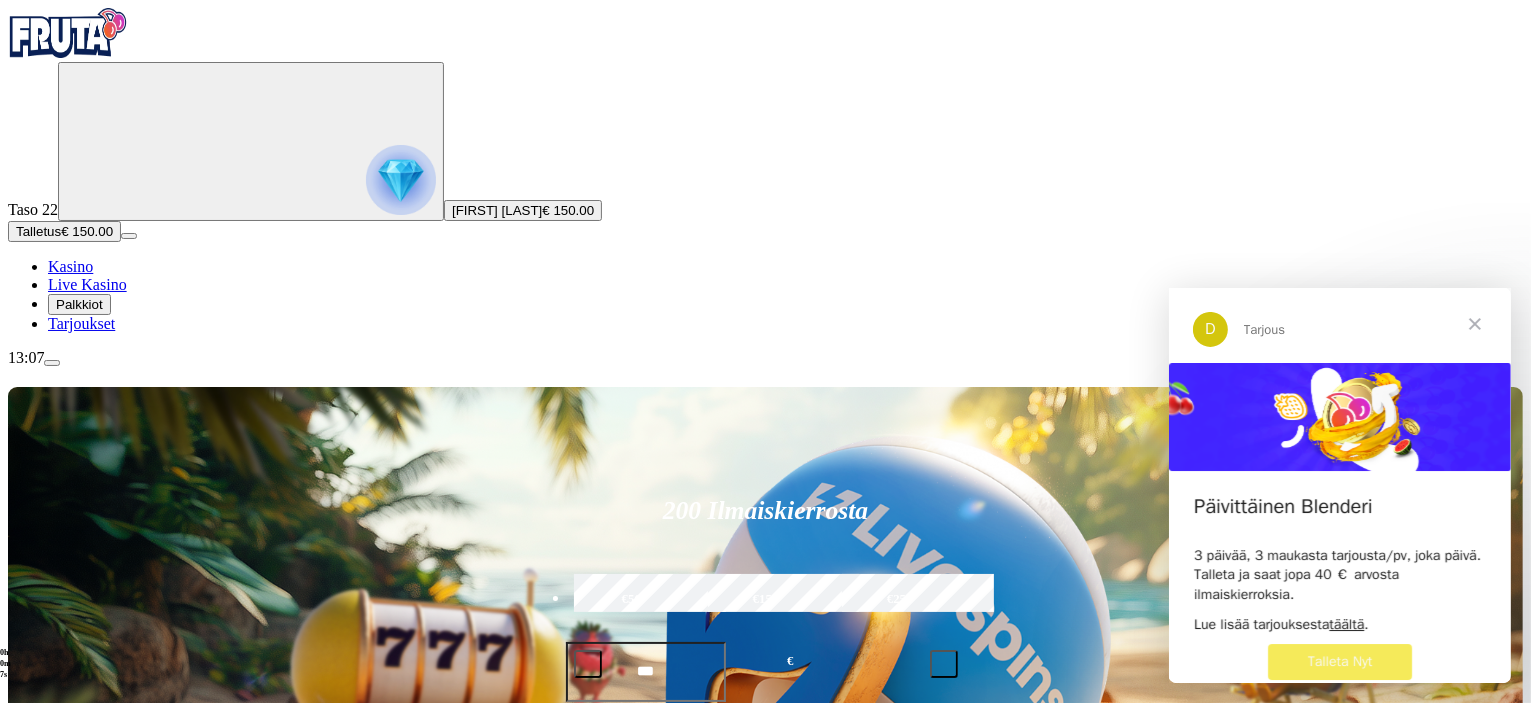 scroll, scrollTop: 0, scrollLeft: 0, axis: both 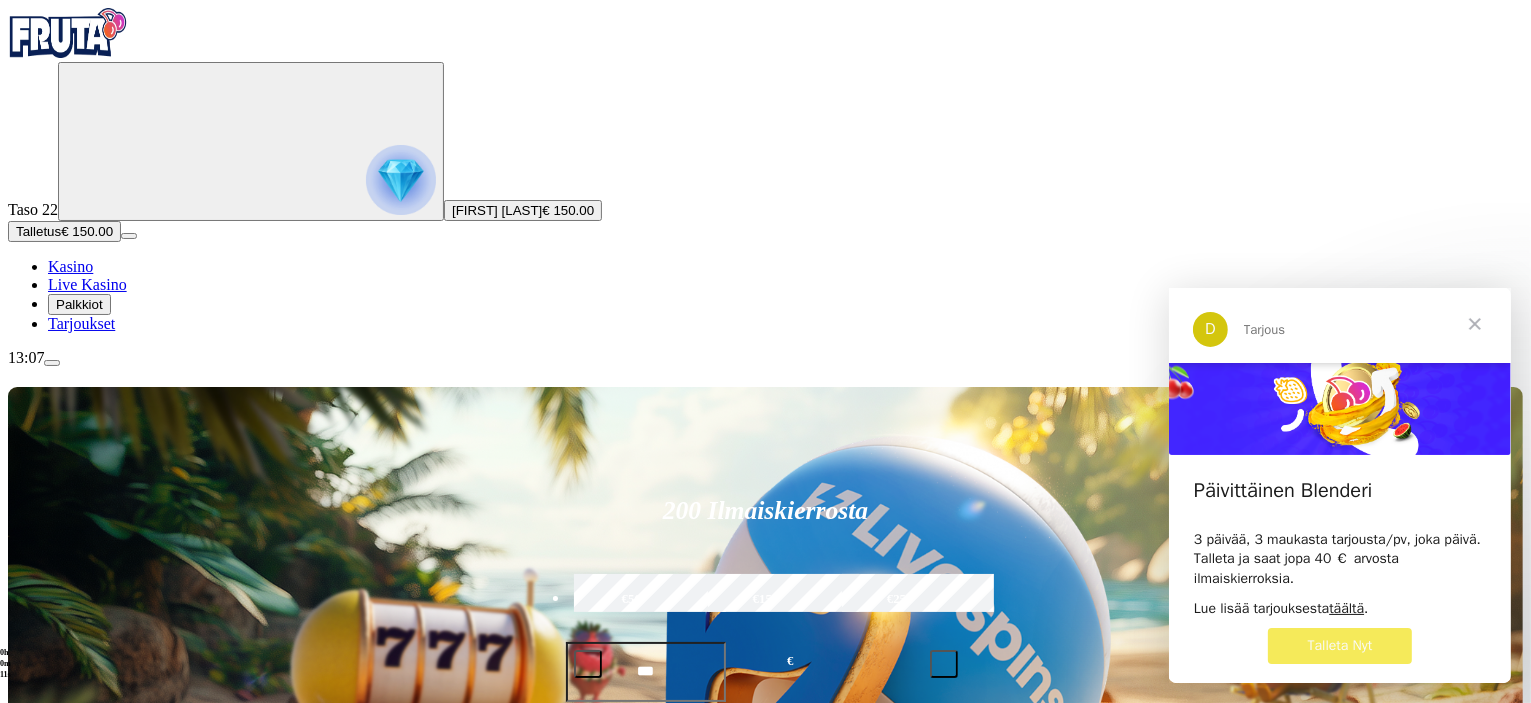 click at bounding box center [1474, 323] 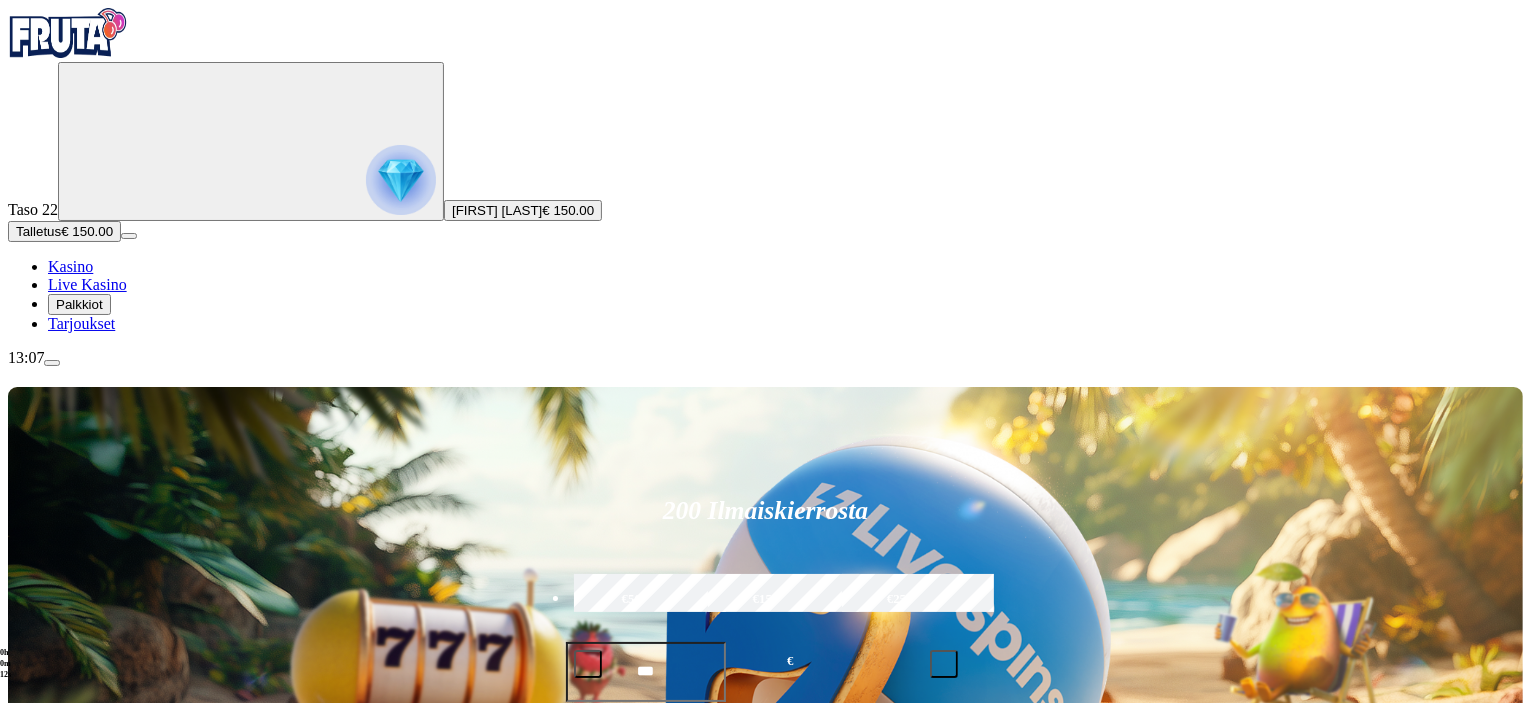 click at bounding box center (1064, 982) 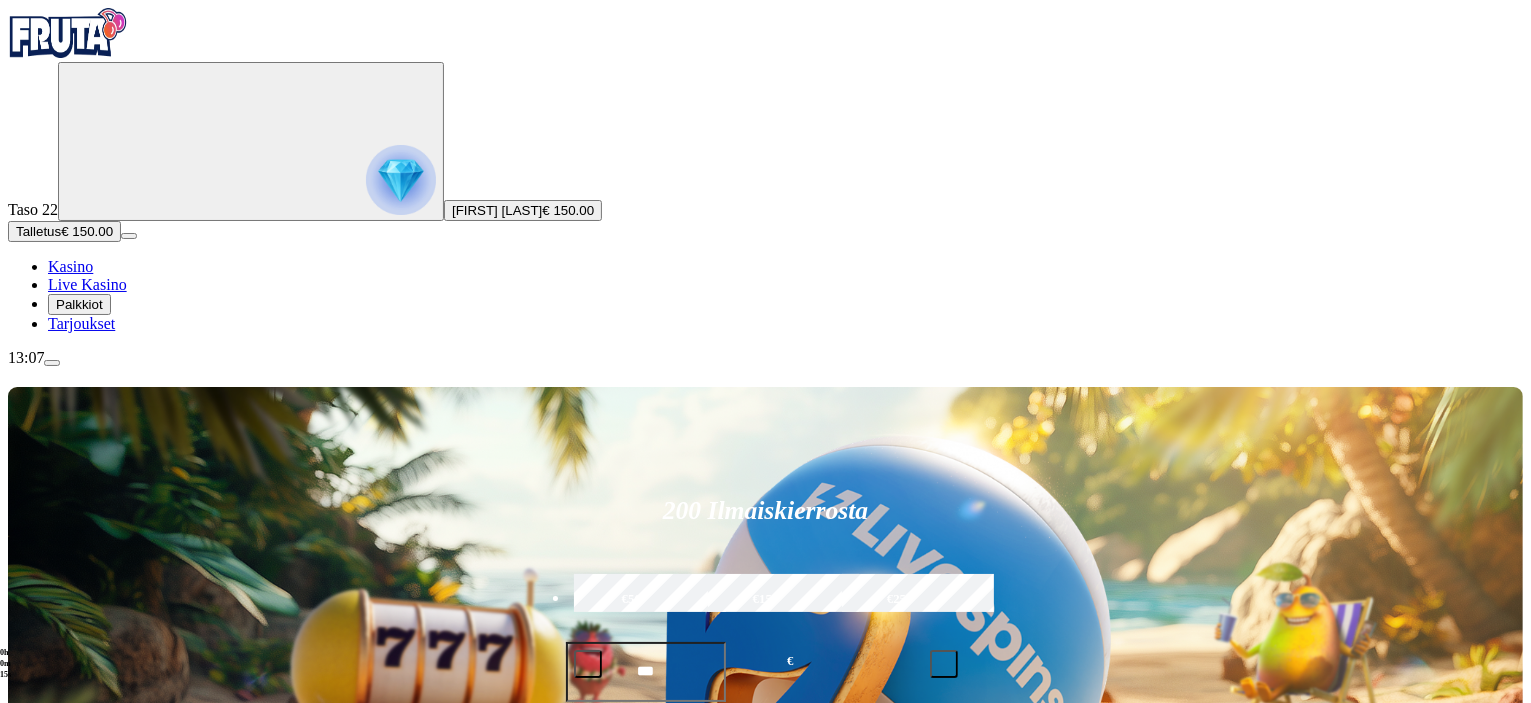 type on "*****" 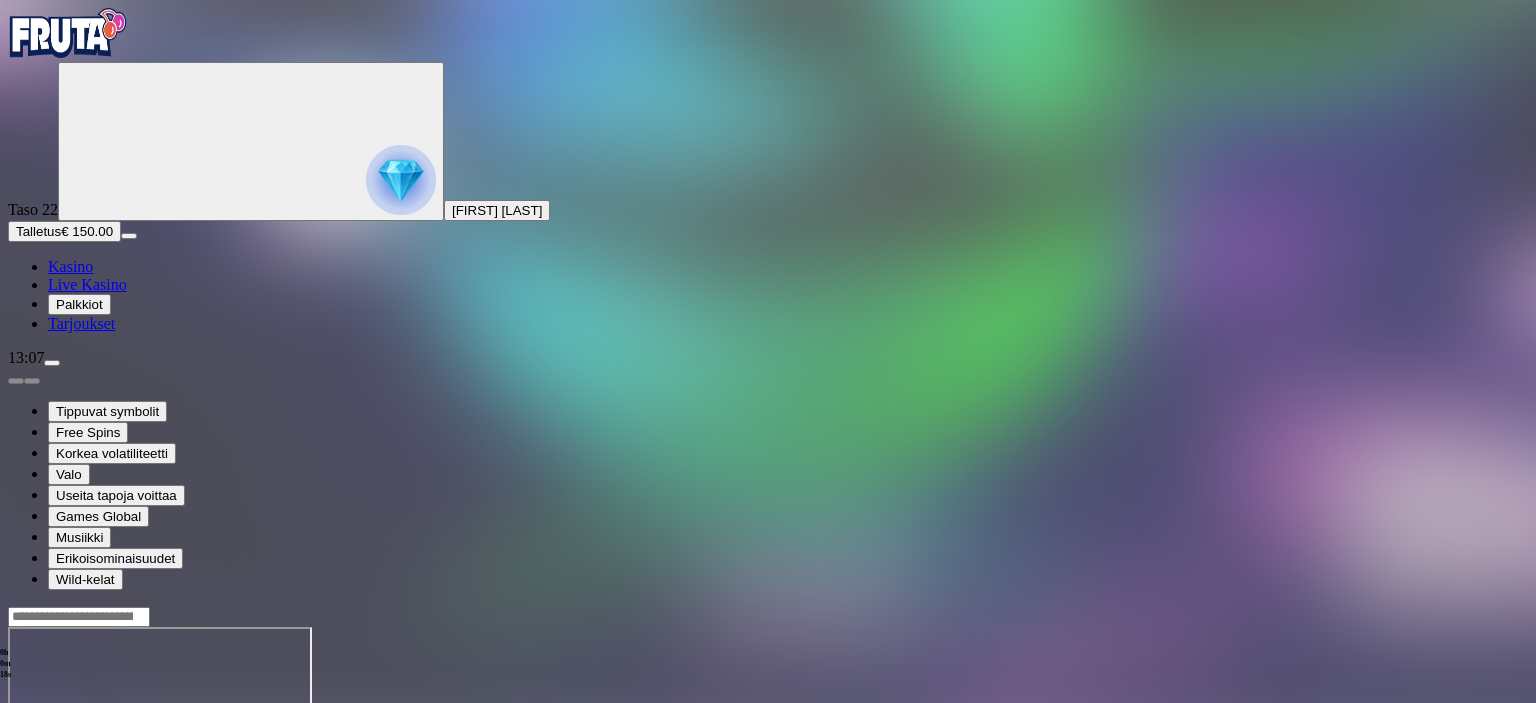 click at bounding box center (48, 799) 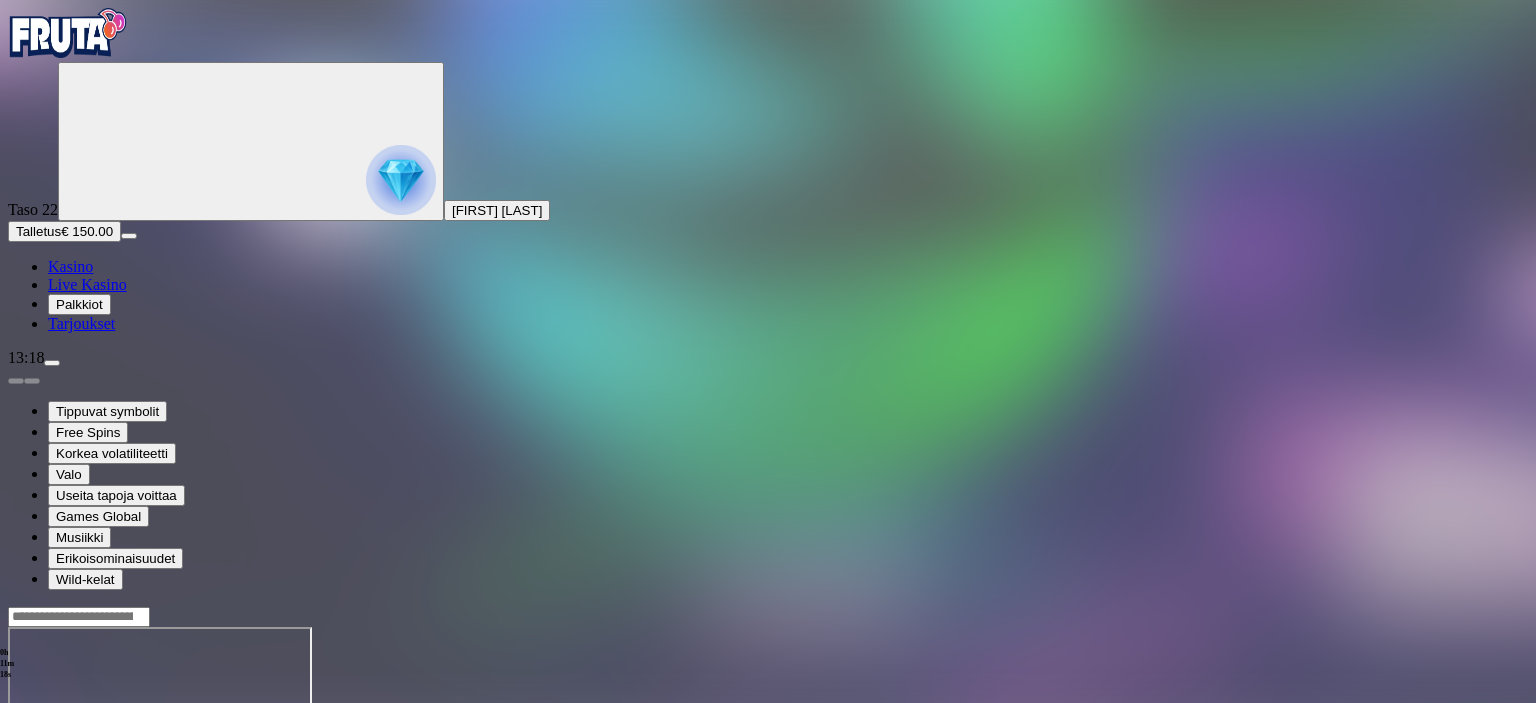 click on "Talletus" at bounding box center (38, 231) 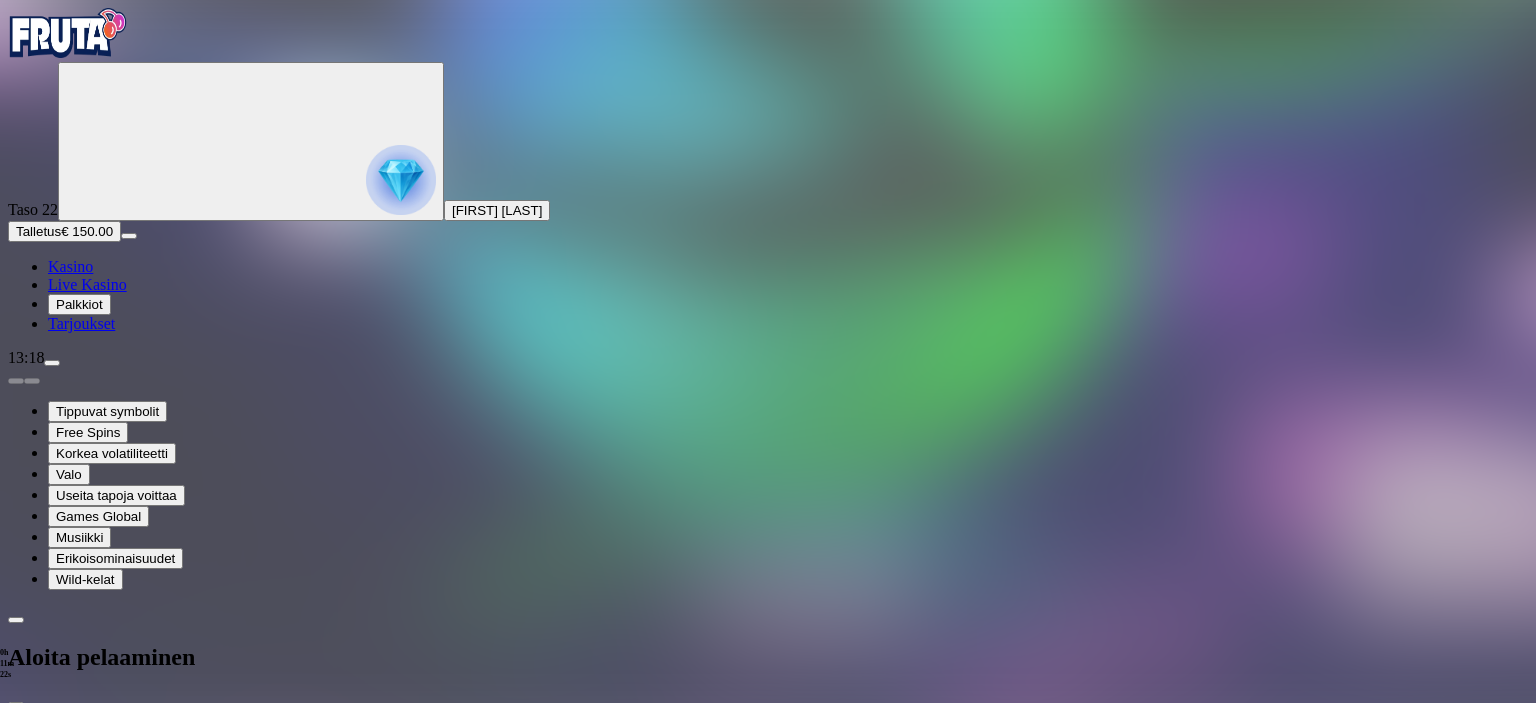 drag, startPoint x: 309, startPoint y: 477, endPoint x: 117, endPoint y: 475, distance: 192.01042 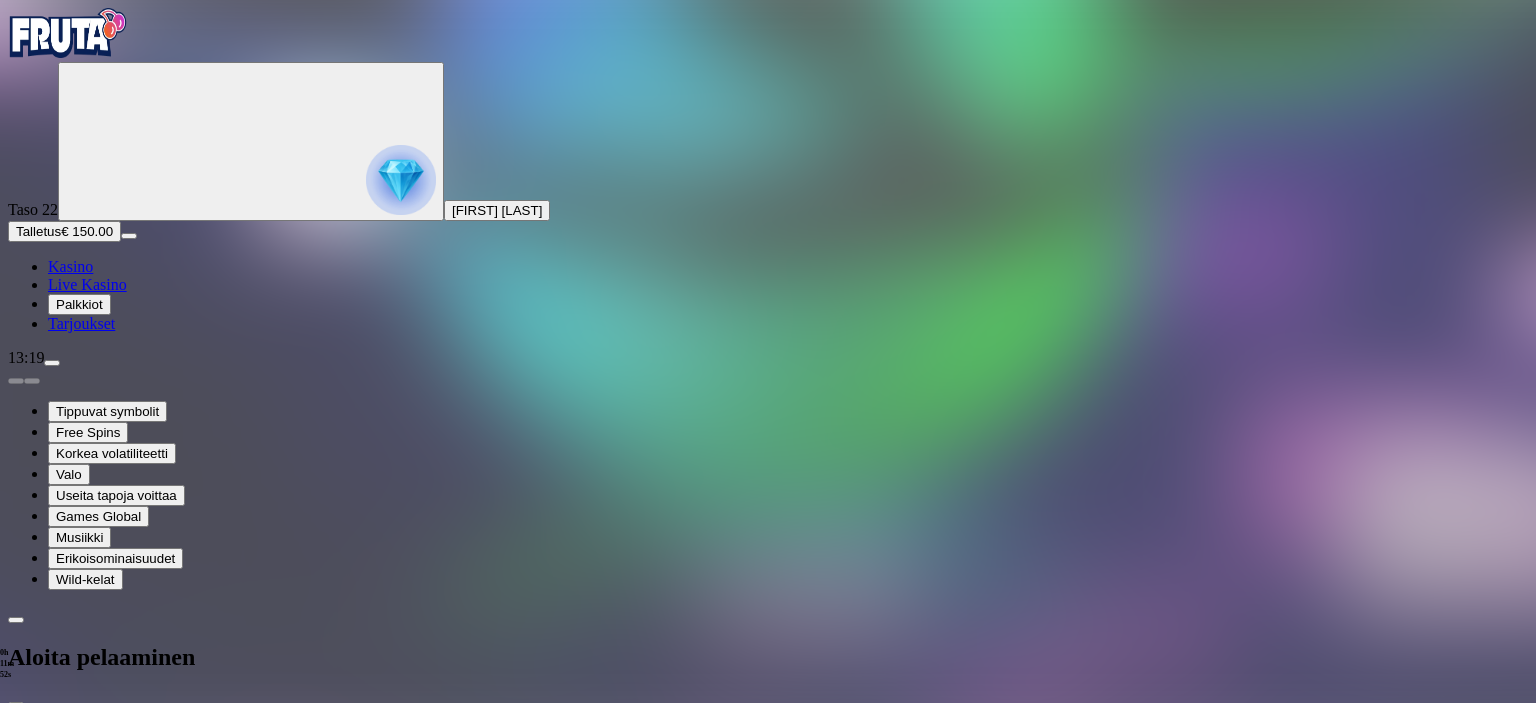 type on "***" 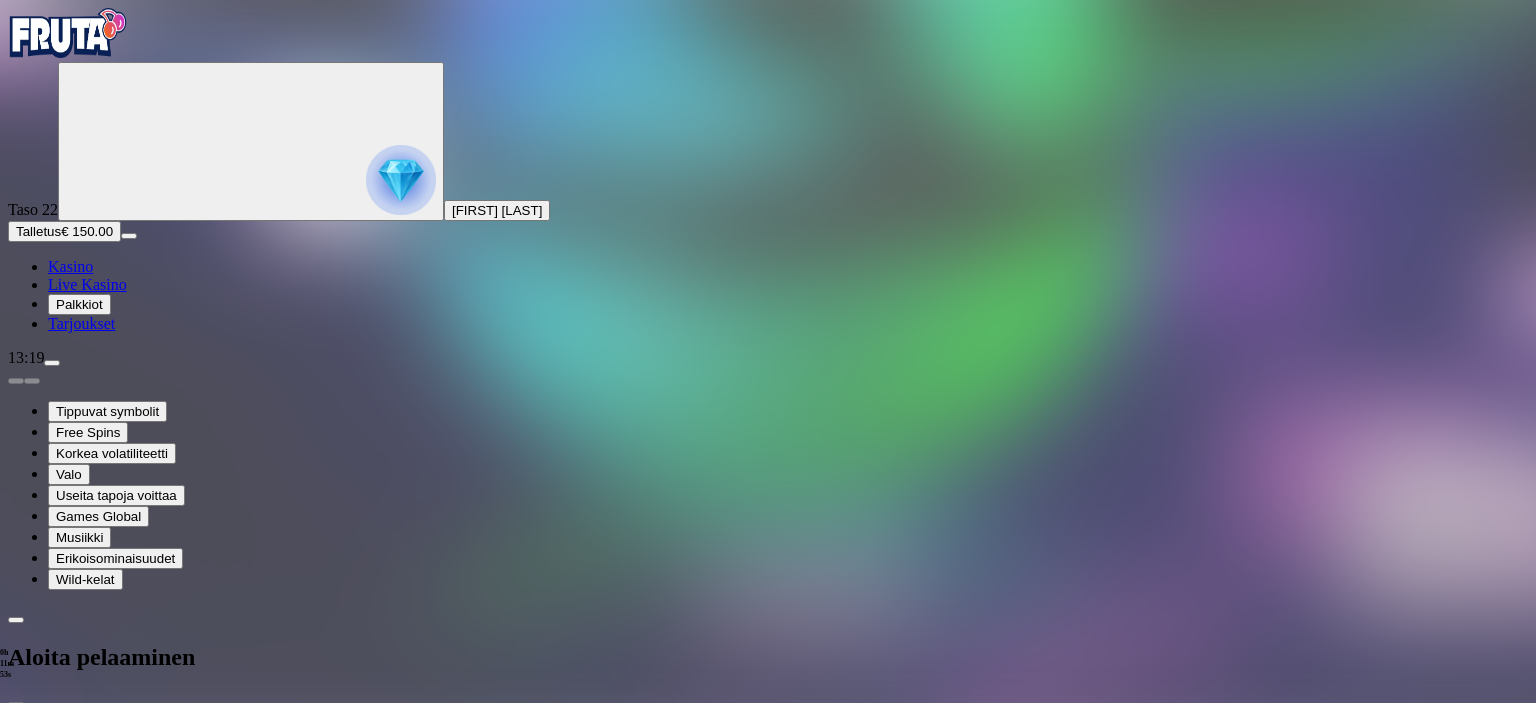drag, startPoint x: 590, startPoint y: 184, endPoint x: 332, endPoint y: 163, distance: 258.85324 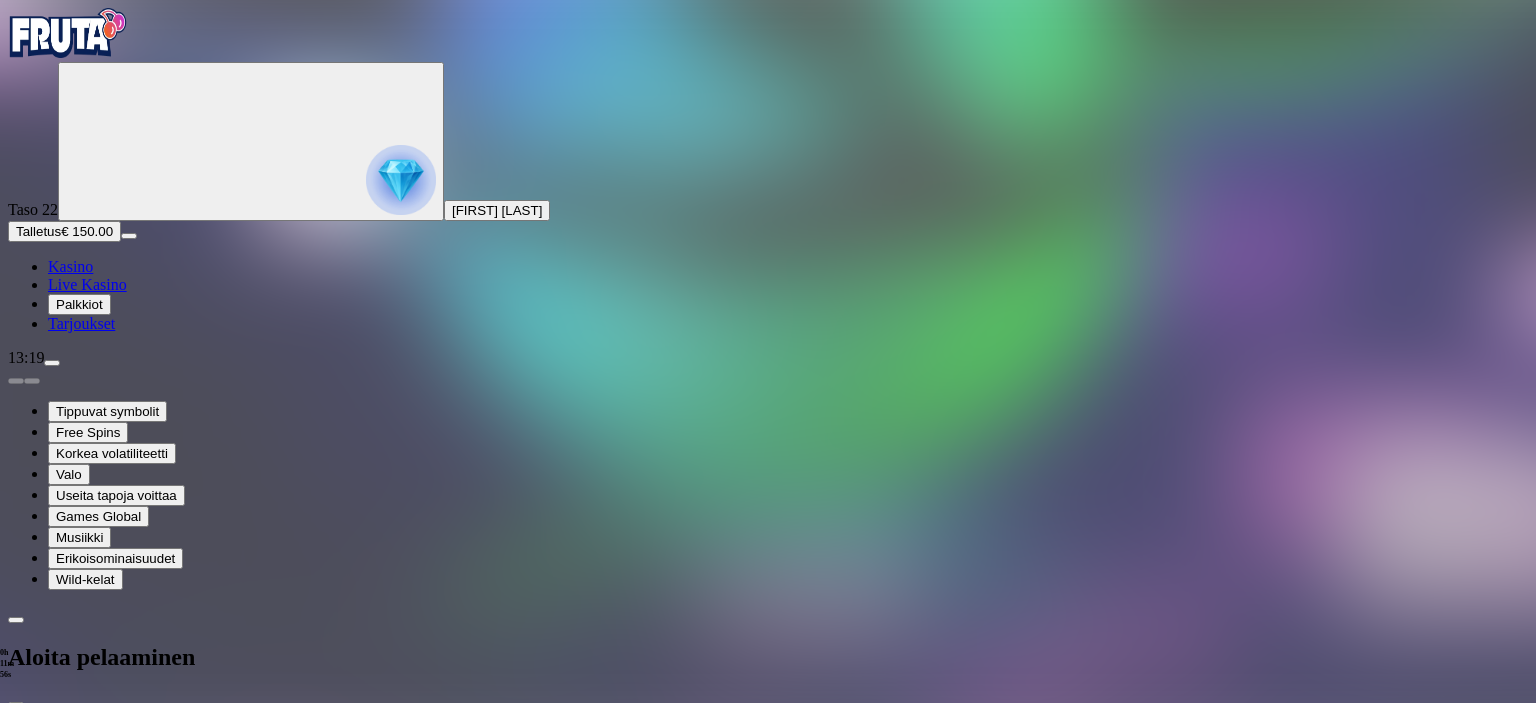 drag, startPoint x: 577, startPoint y: 215, endPoint x: 479, endPoint y: 227, distance: 98.731964 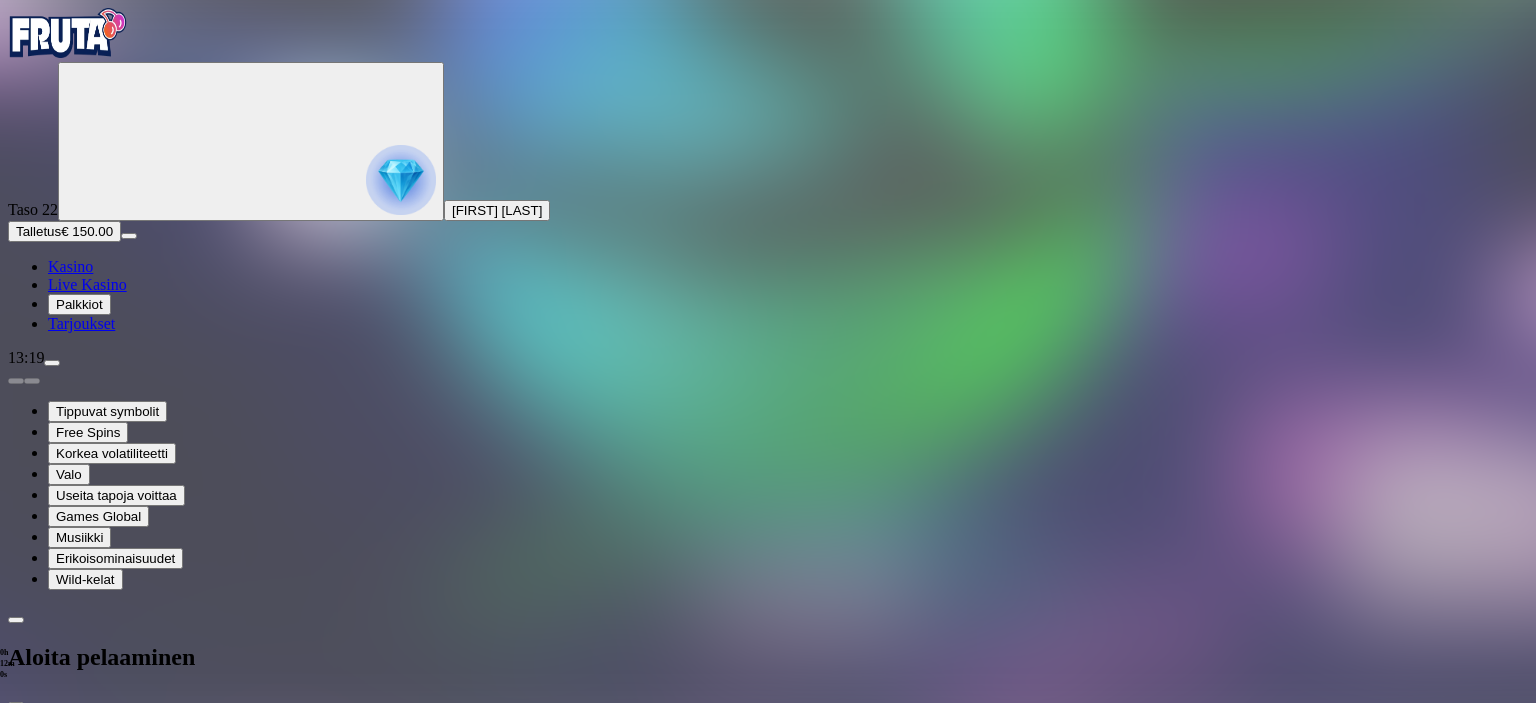 drag, startPoint x: 430, startPoint y: 214, endPoint x: 567, endPoint y: 259, distance: 144.20125 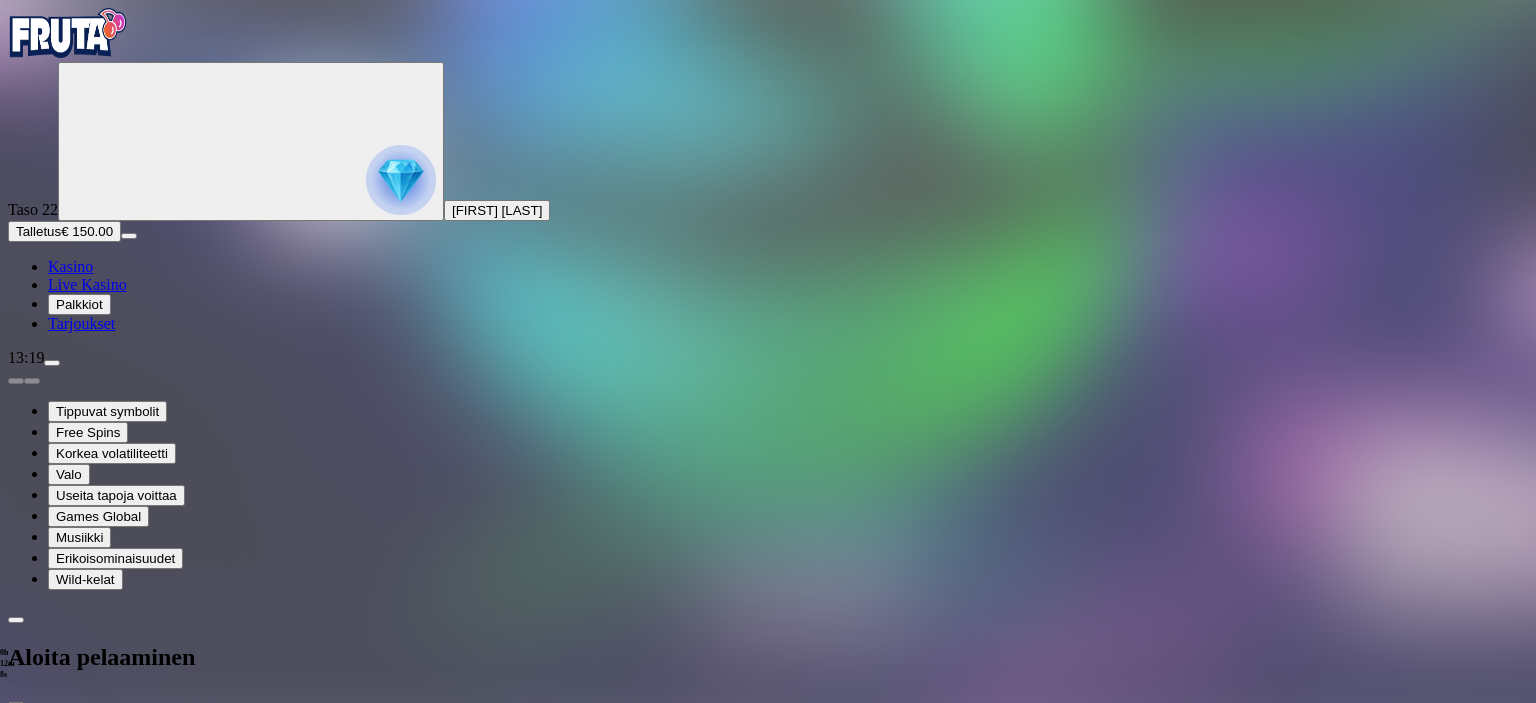 drag, startPoint x: 584, startPoint y: 223, endPoint x: 348, endPoint y: 204, distance: 236.7636 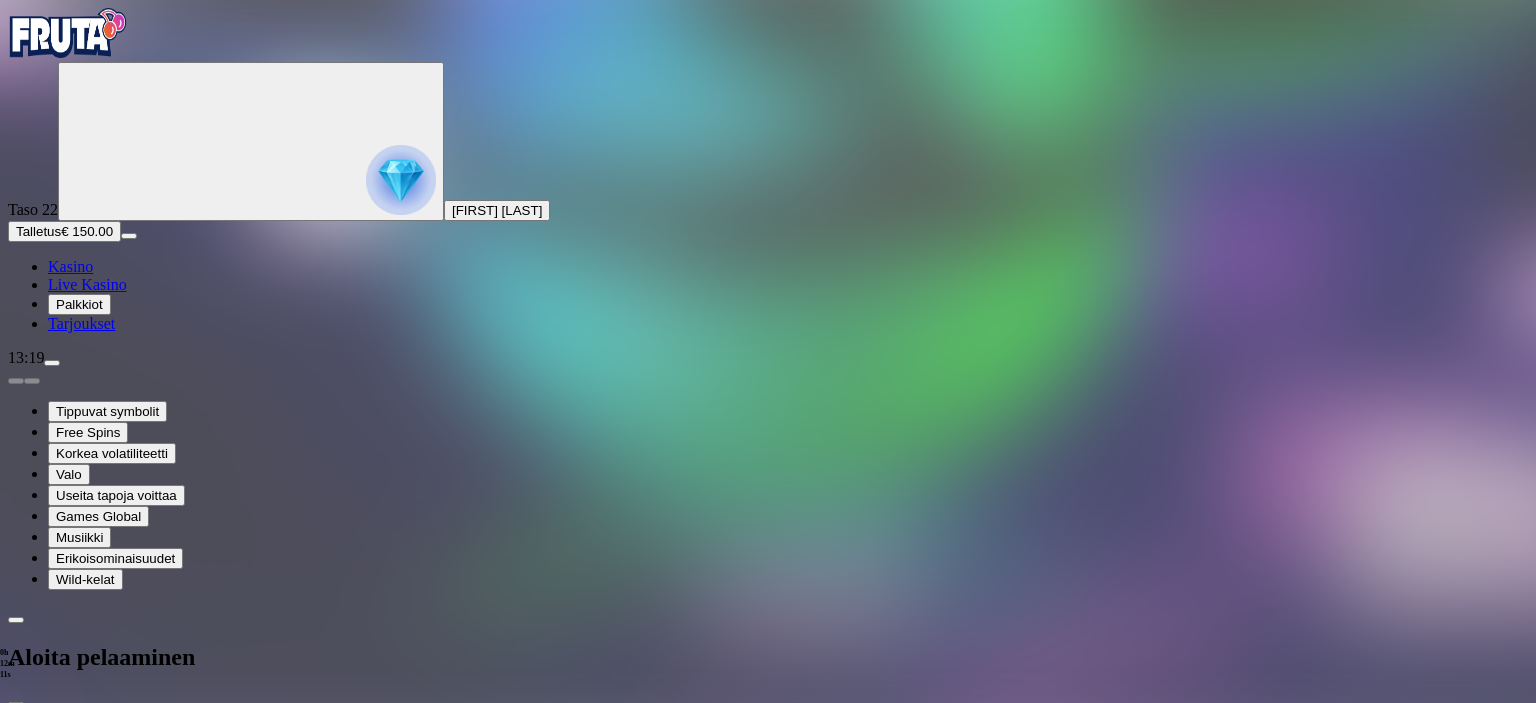 click on "11h 39m 23s Talletuksella etuja Talleta € 50 tai enemmän
Saat 15 ilmaiskierrosta (€ 0.5)  Ota bonus" at bounding box center [-114, 1421] 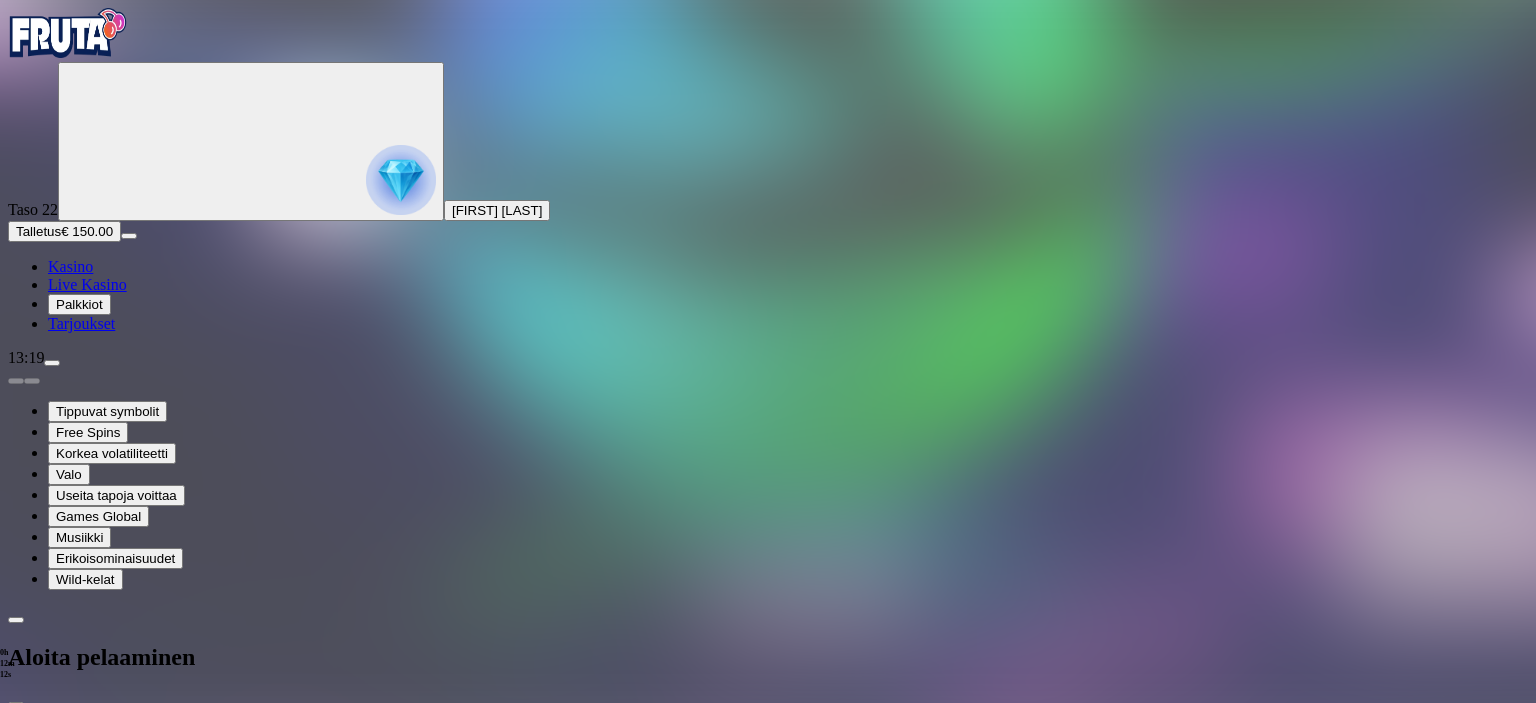 click on "Ota bonus" at bounding box center (-781, 1538) 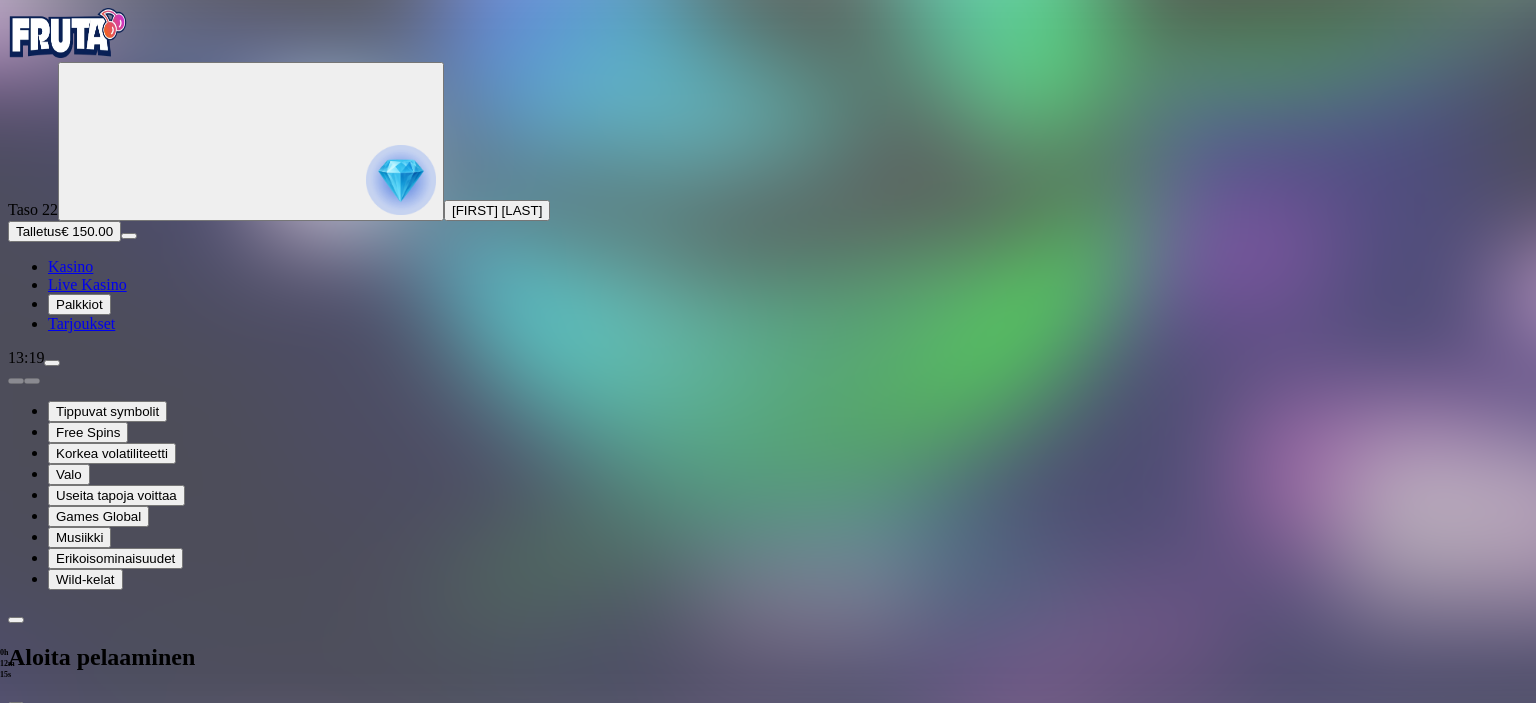 click on "TALLETA JA PELAA" at bounding box center [76, 3397] 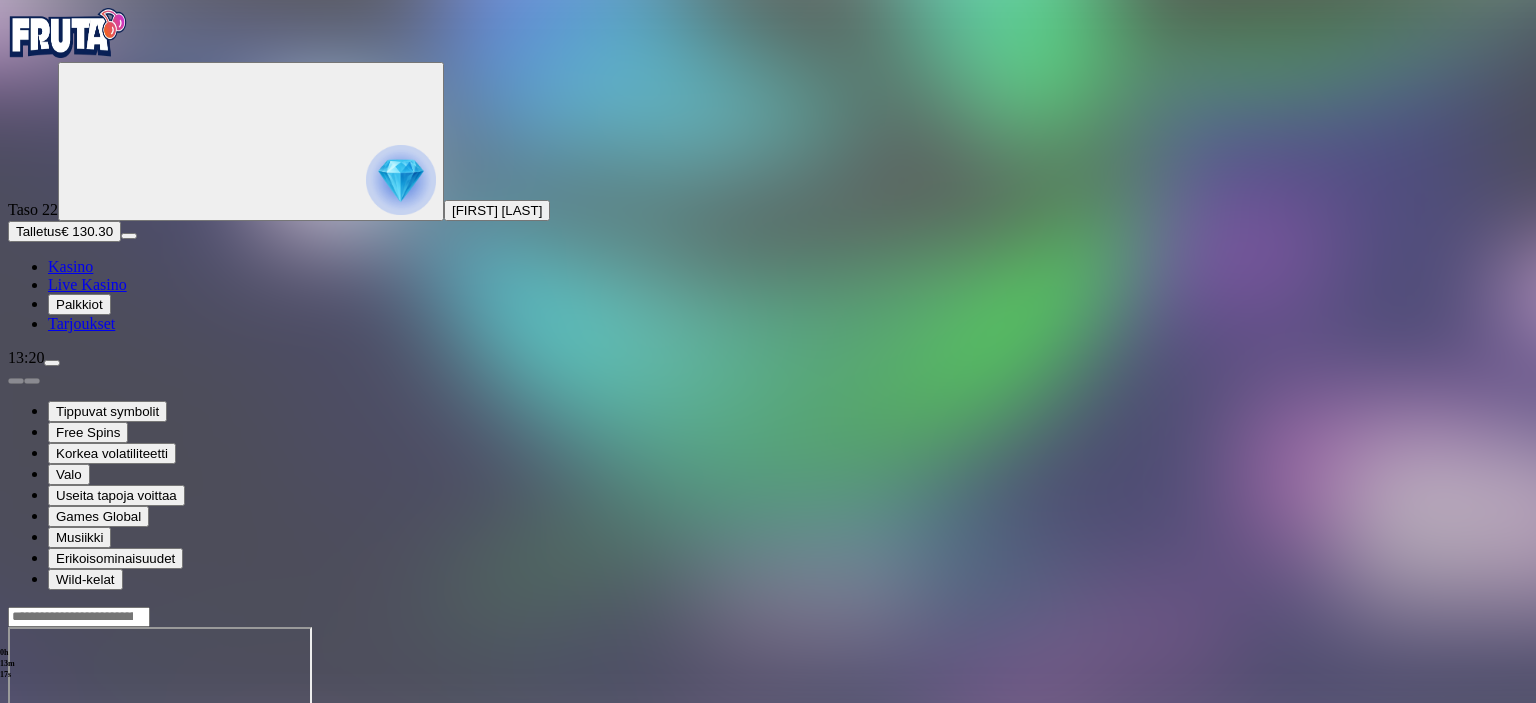 click at bounding box center [79, 617] 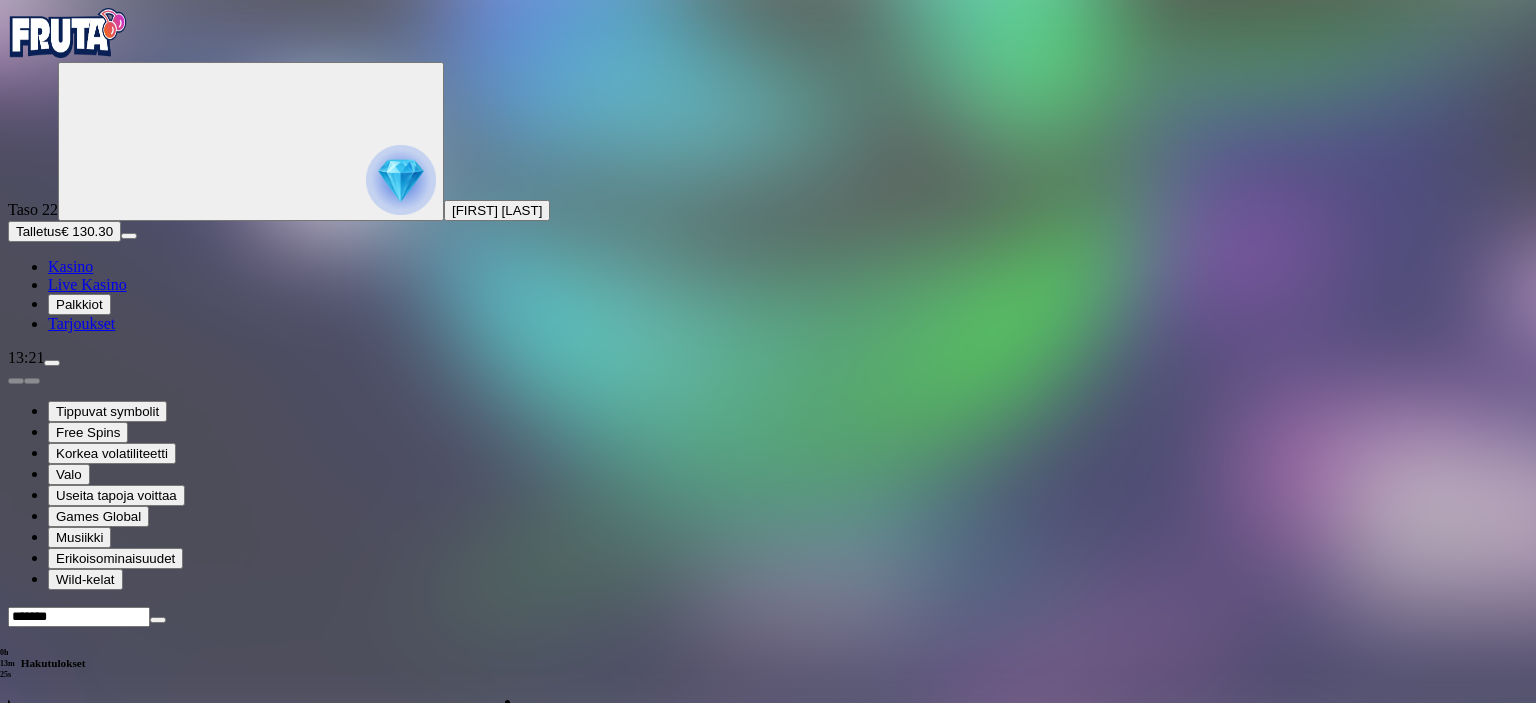type on "*******" 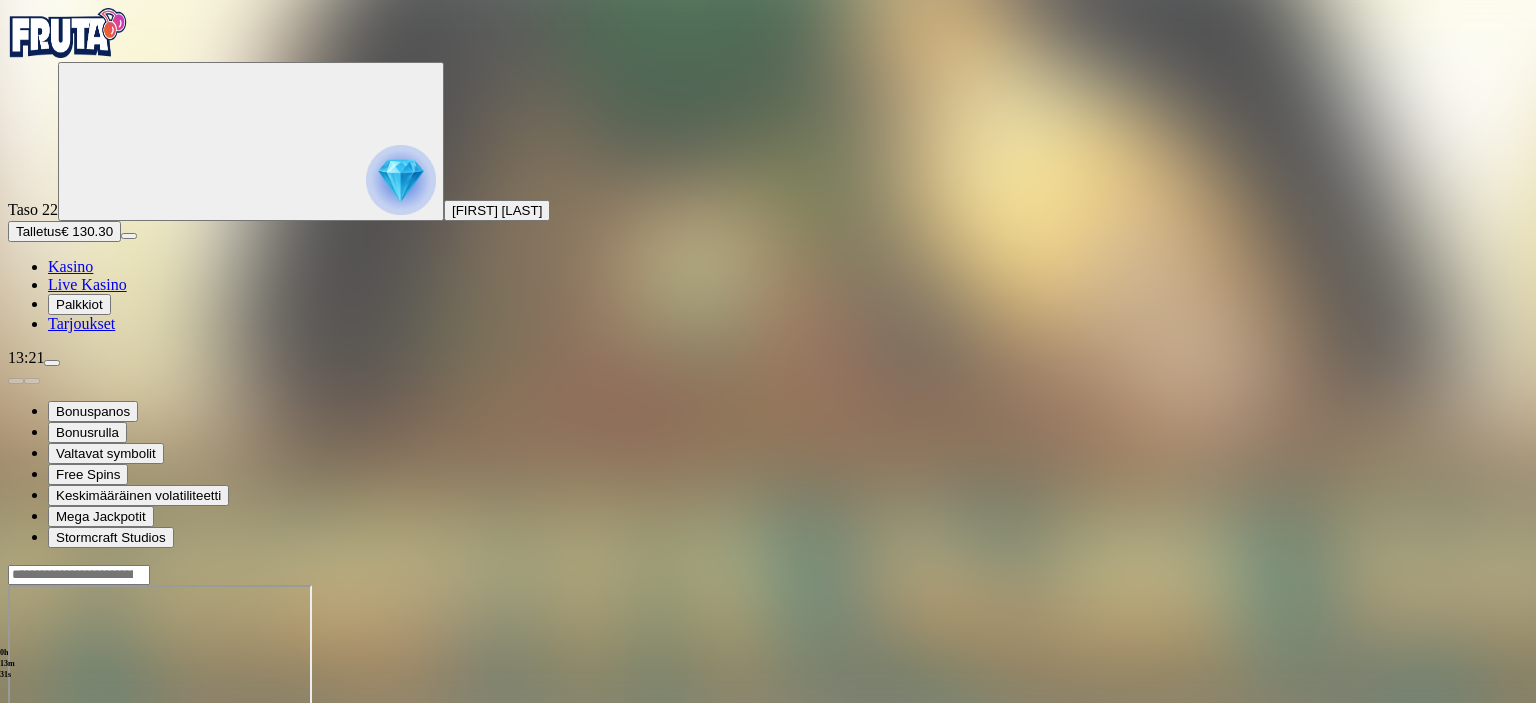 click at bounding box center (48, 757) 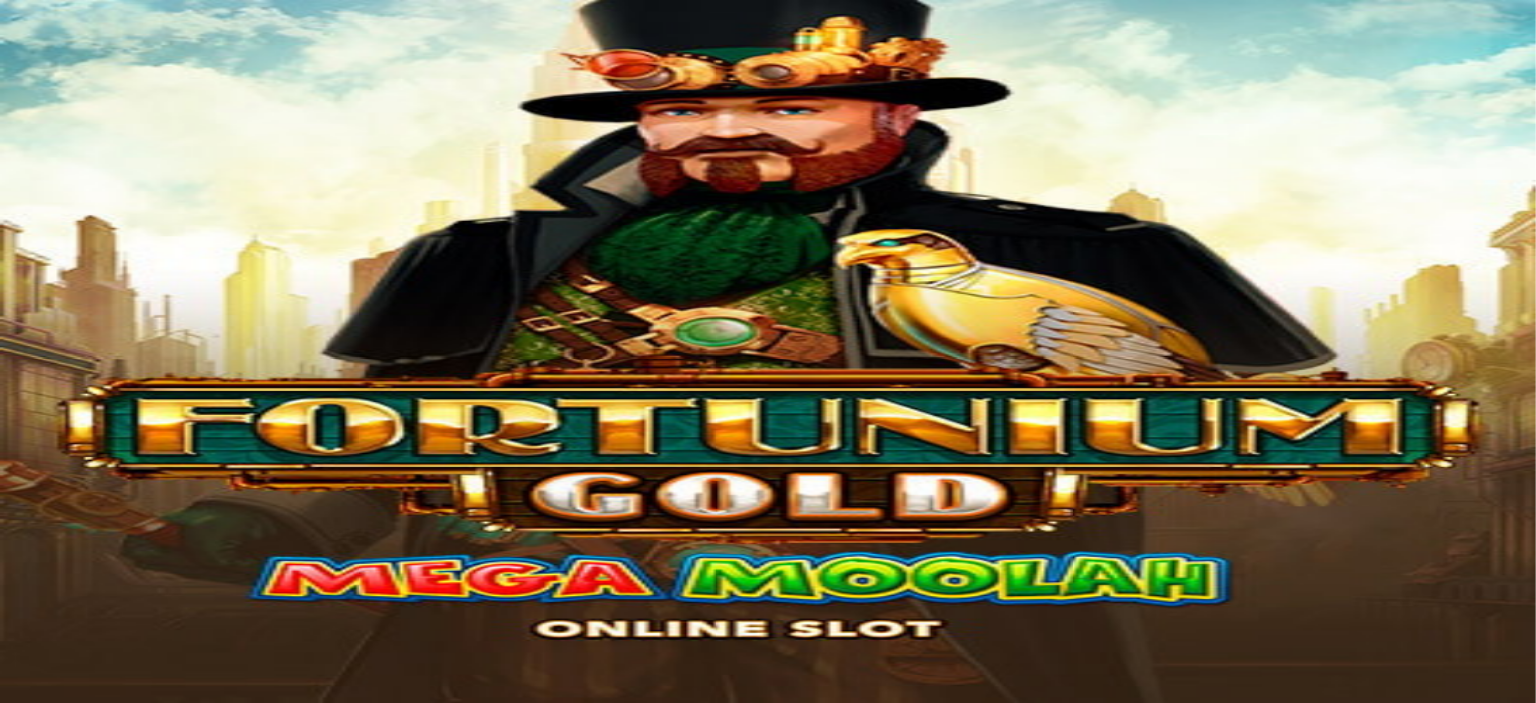 scroll, scrollTop: 0, scrollLeft: 0, axis: both 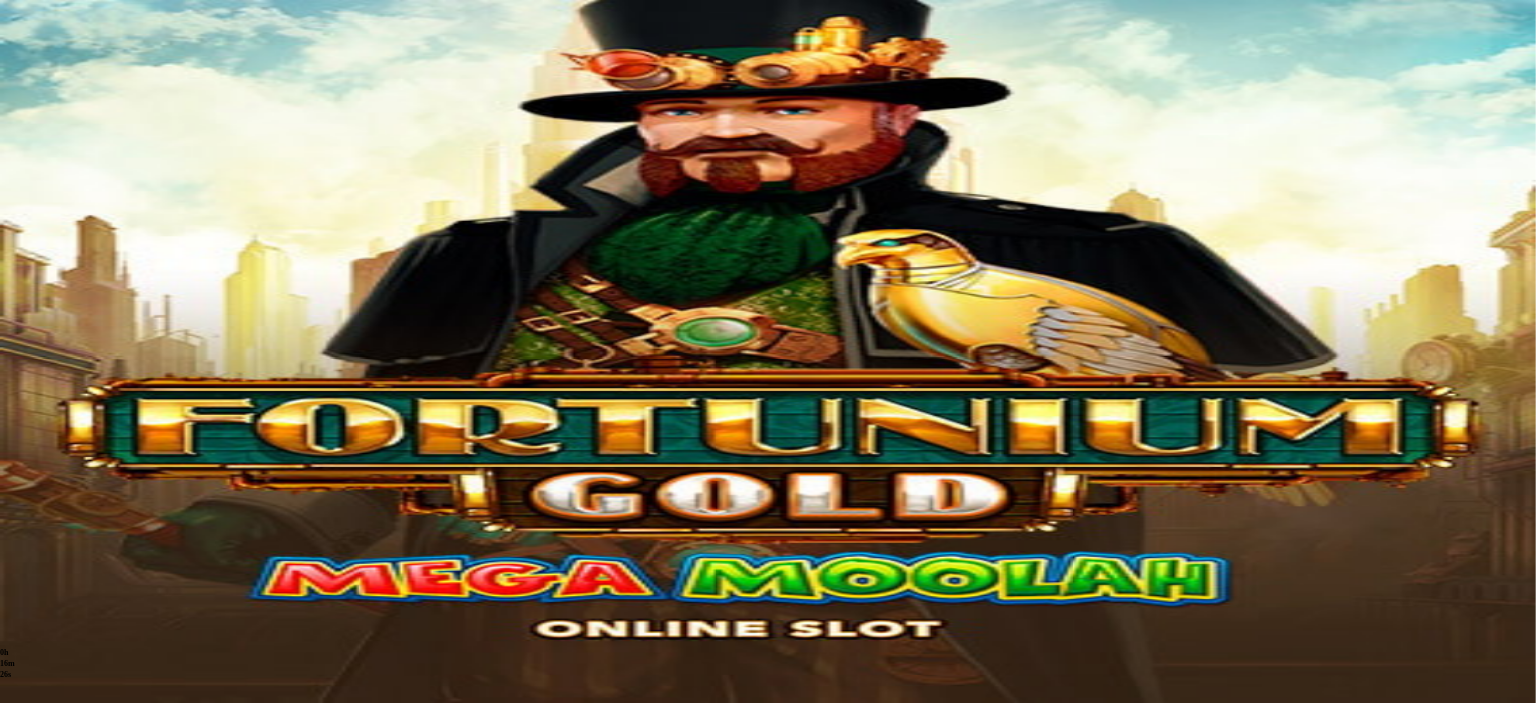 click at bounding box center (48, 757) 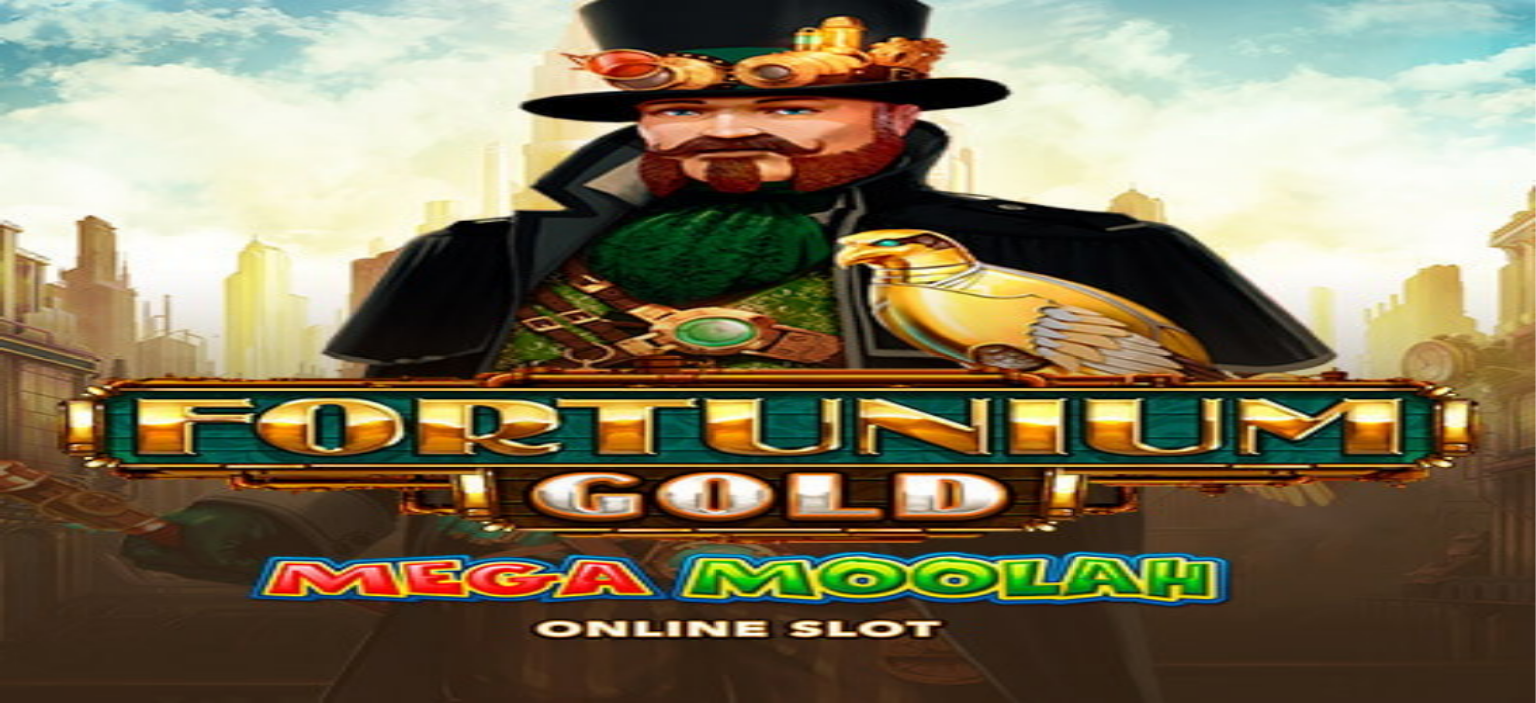 scroll, scrollTop: 0, scrollLeft: 0, axis: both 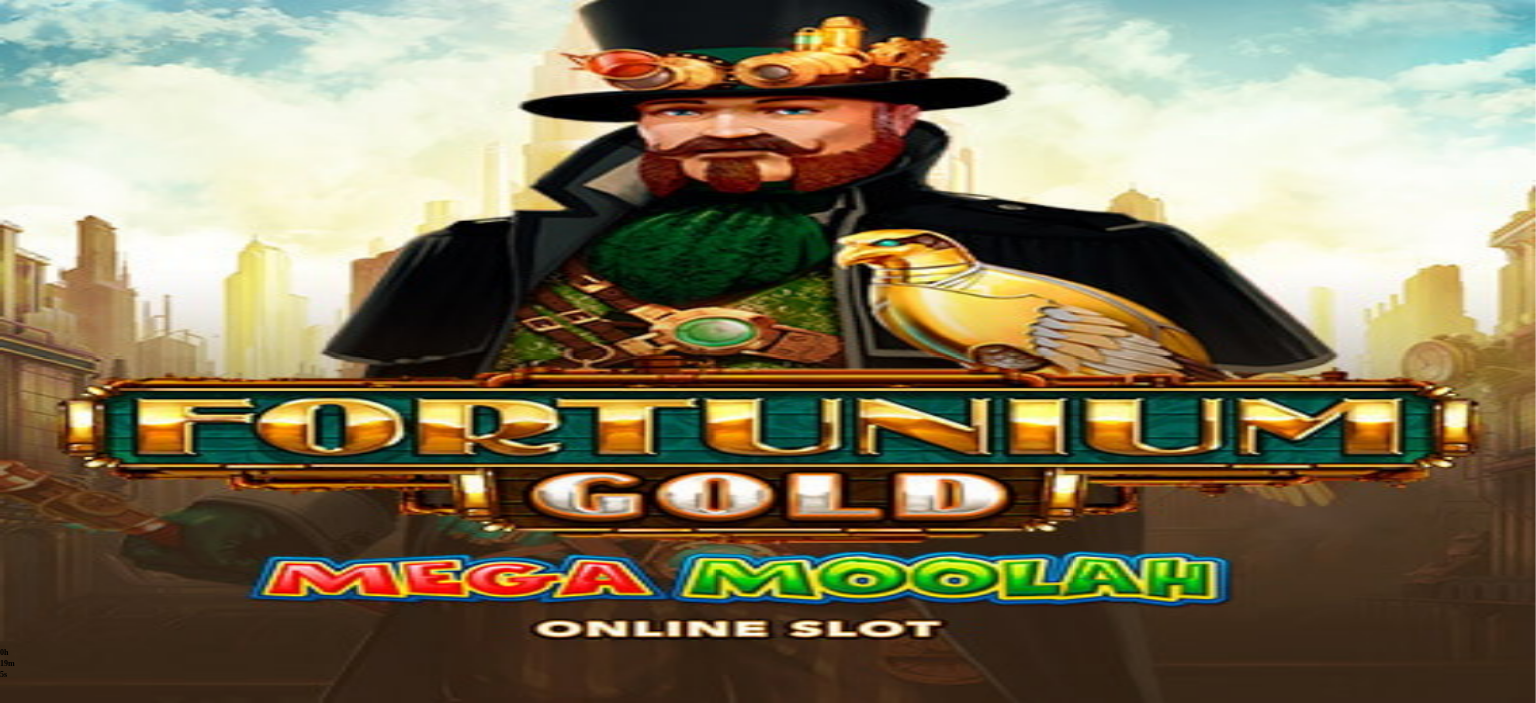 click at bounding box center [48, 689] 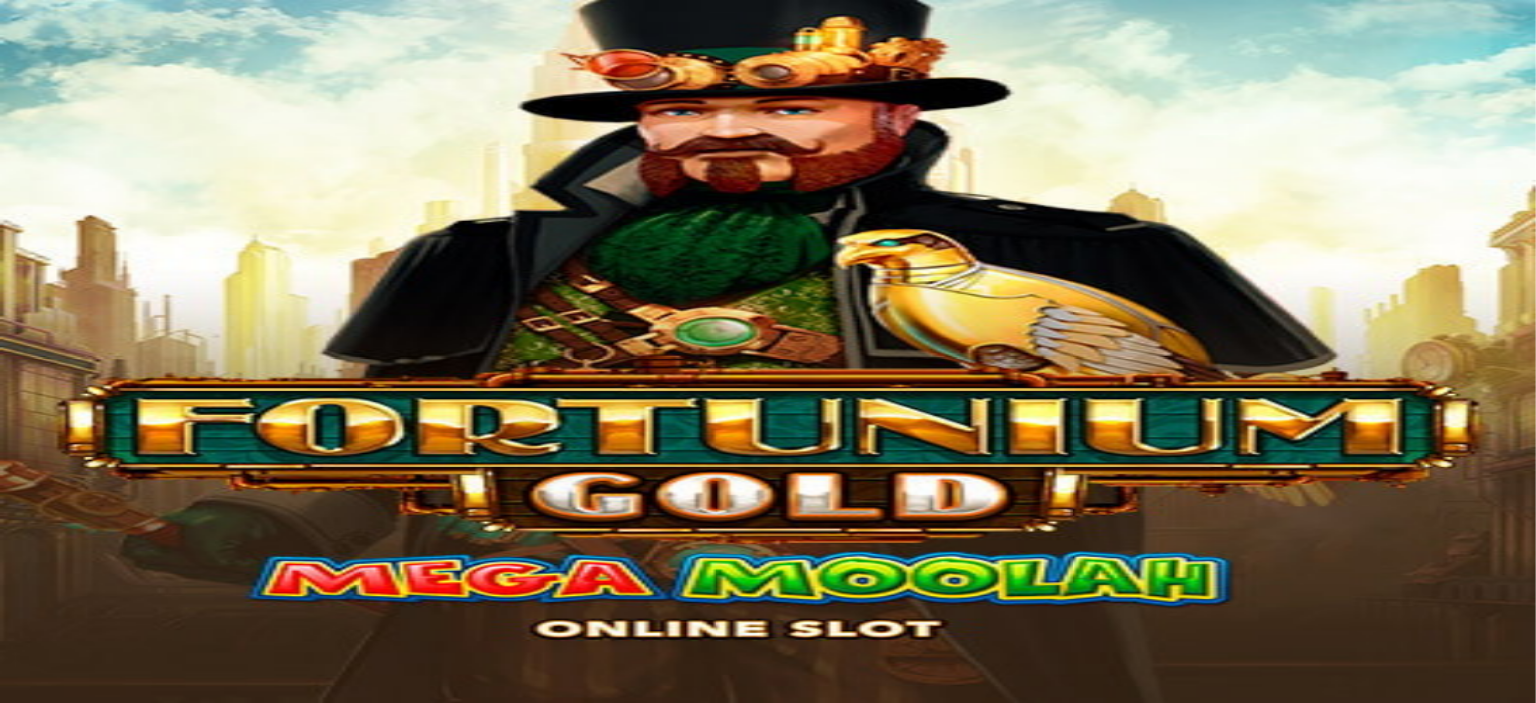scroll, scrollTop: 0, scrollLeft: 0, axis: both 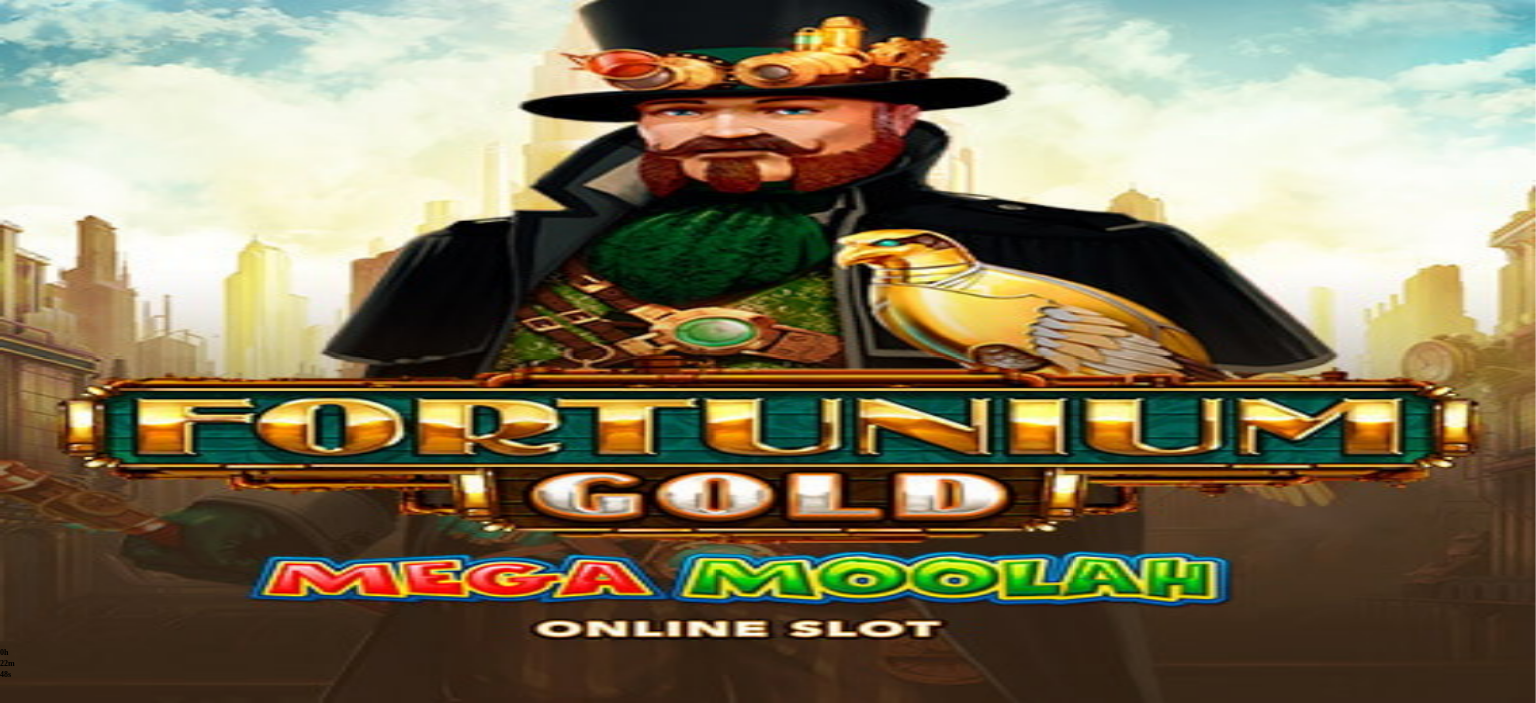 click on "[FIRST] [MIDDLE] [LAST]" at bounding box center [209, 142] 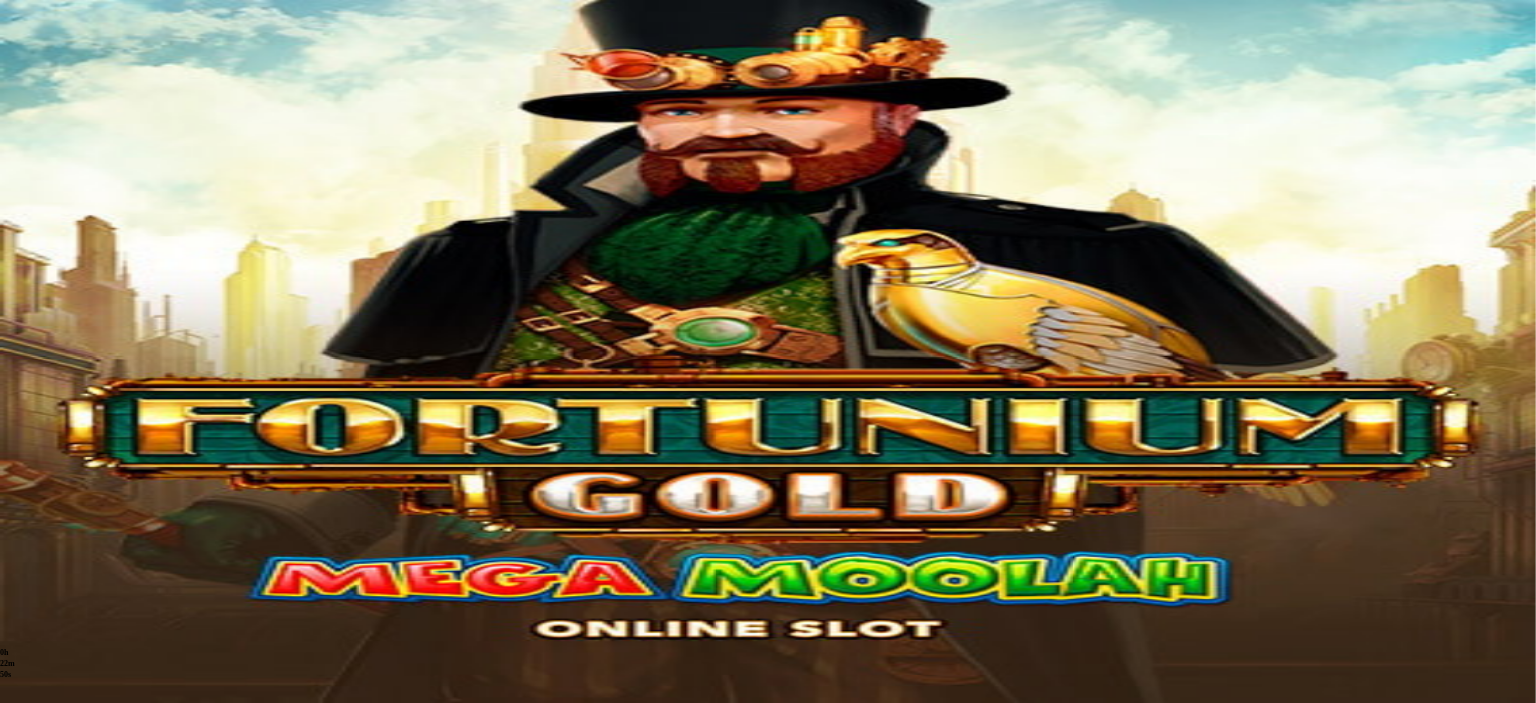 click at bounding box center [107, 106] 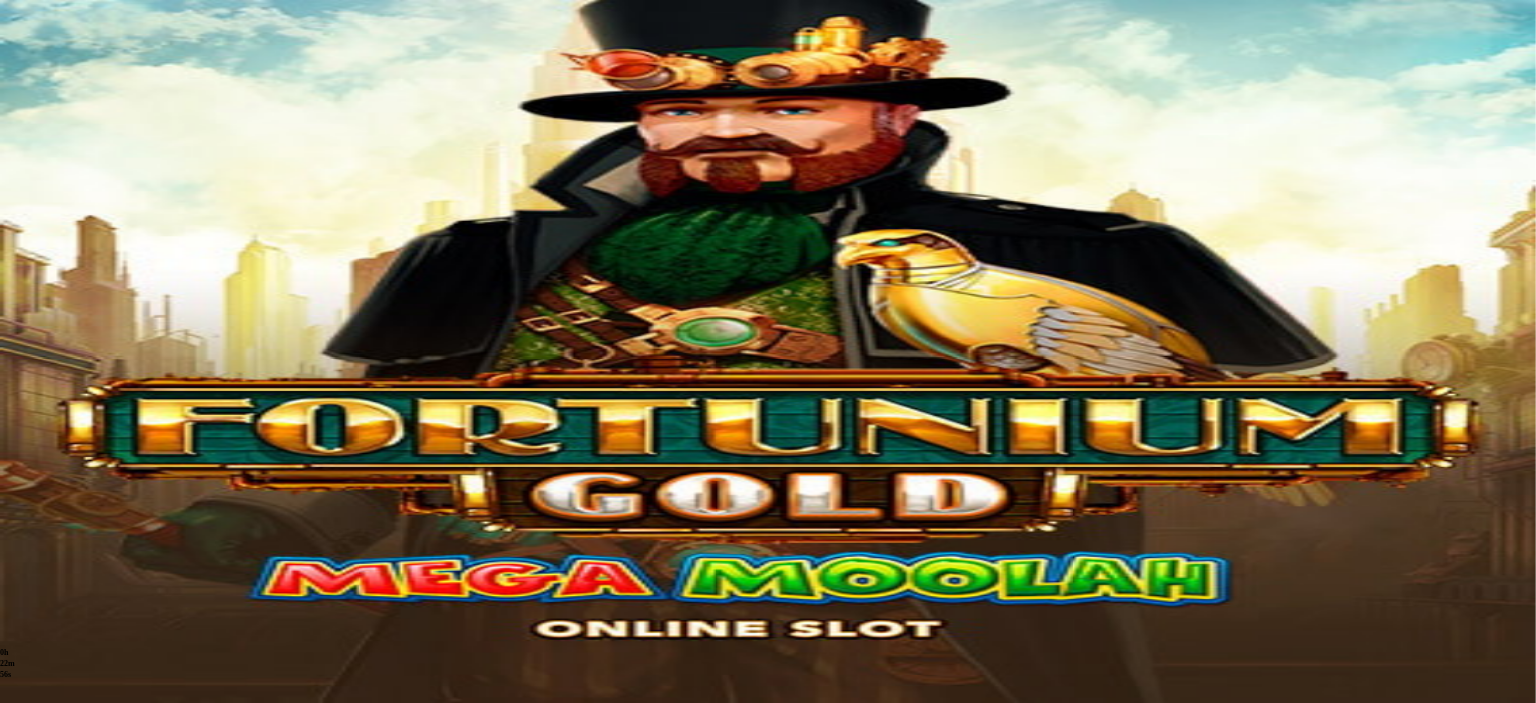 click at bounding box center (112, 1046) 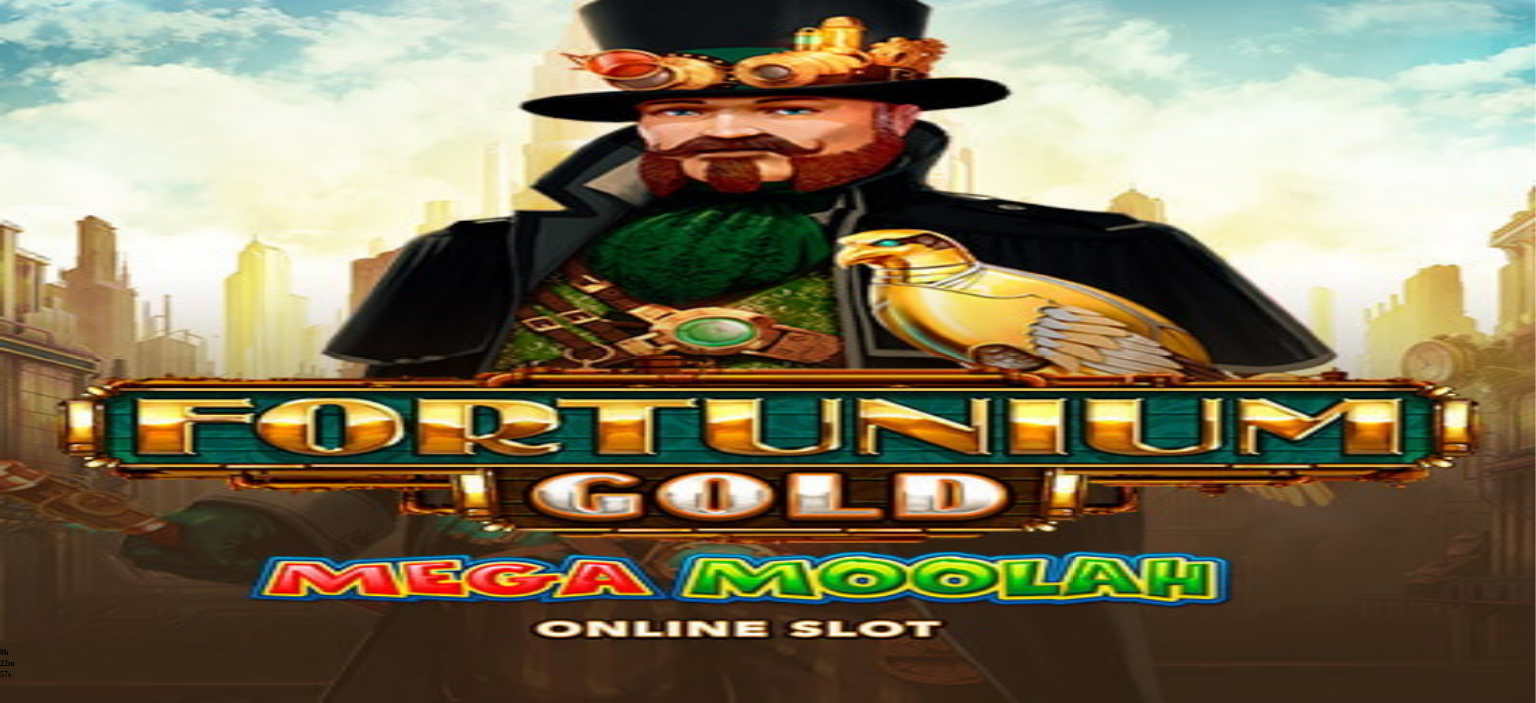 click on "Avaa palkinto" at bounding box center (768, 992) 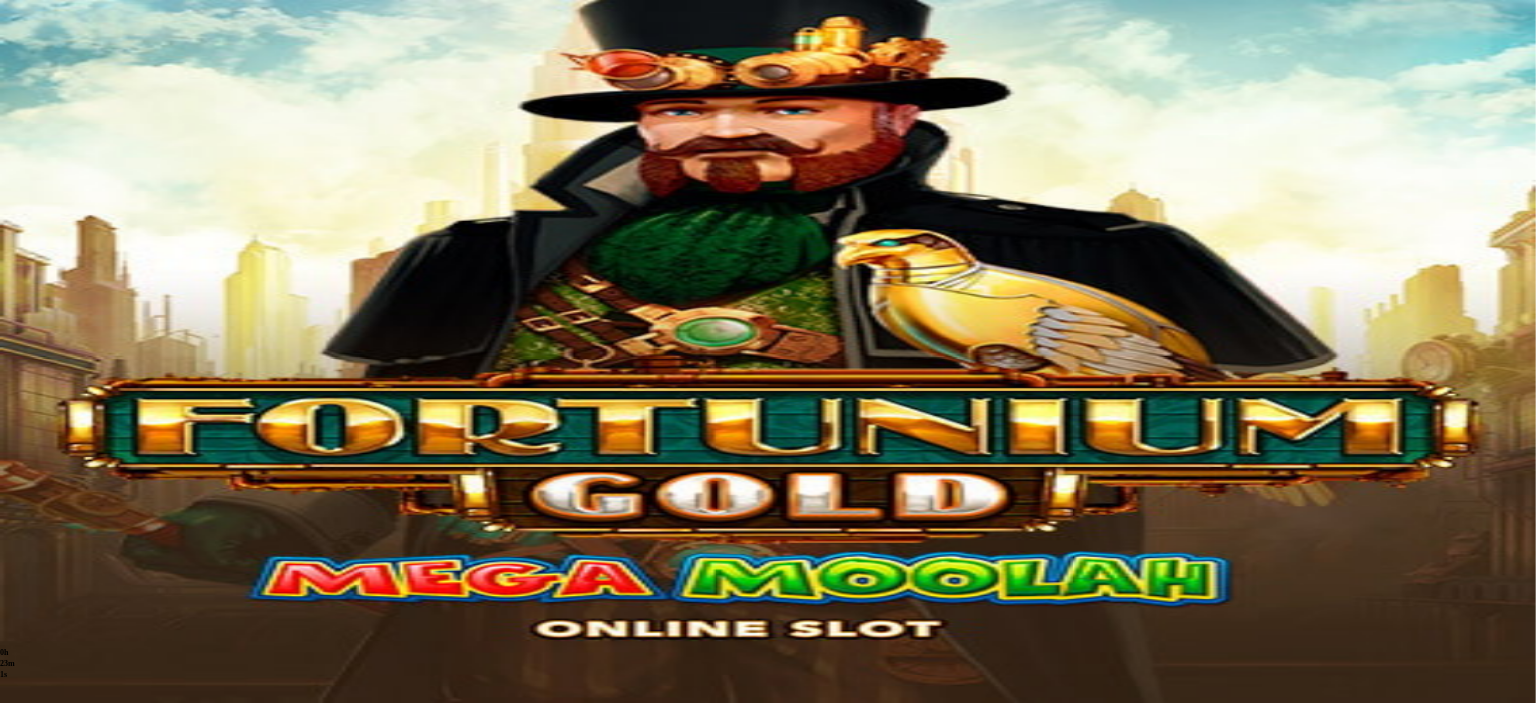 click at bounding box center (88, 1264) 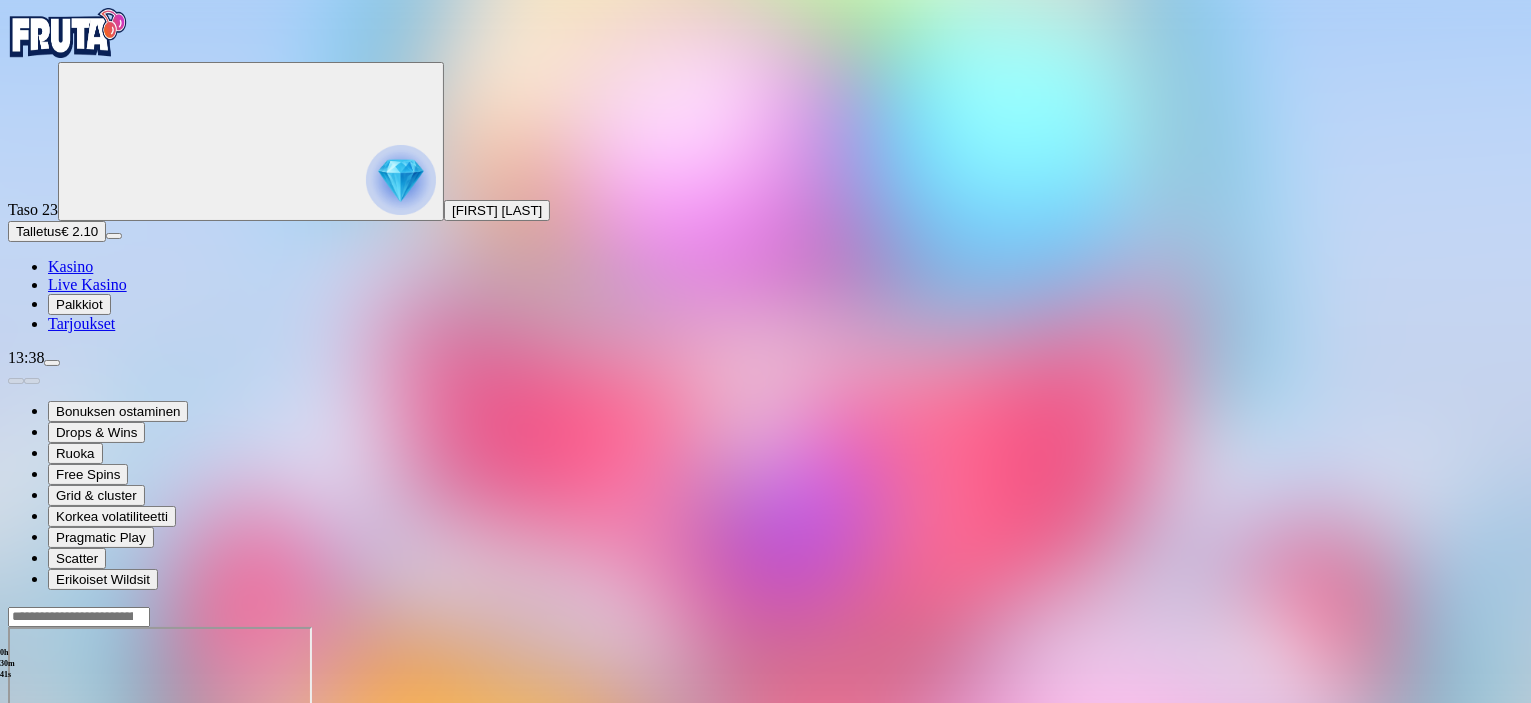 click at bounding box center (401, 180) 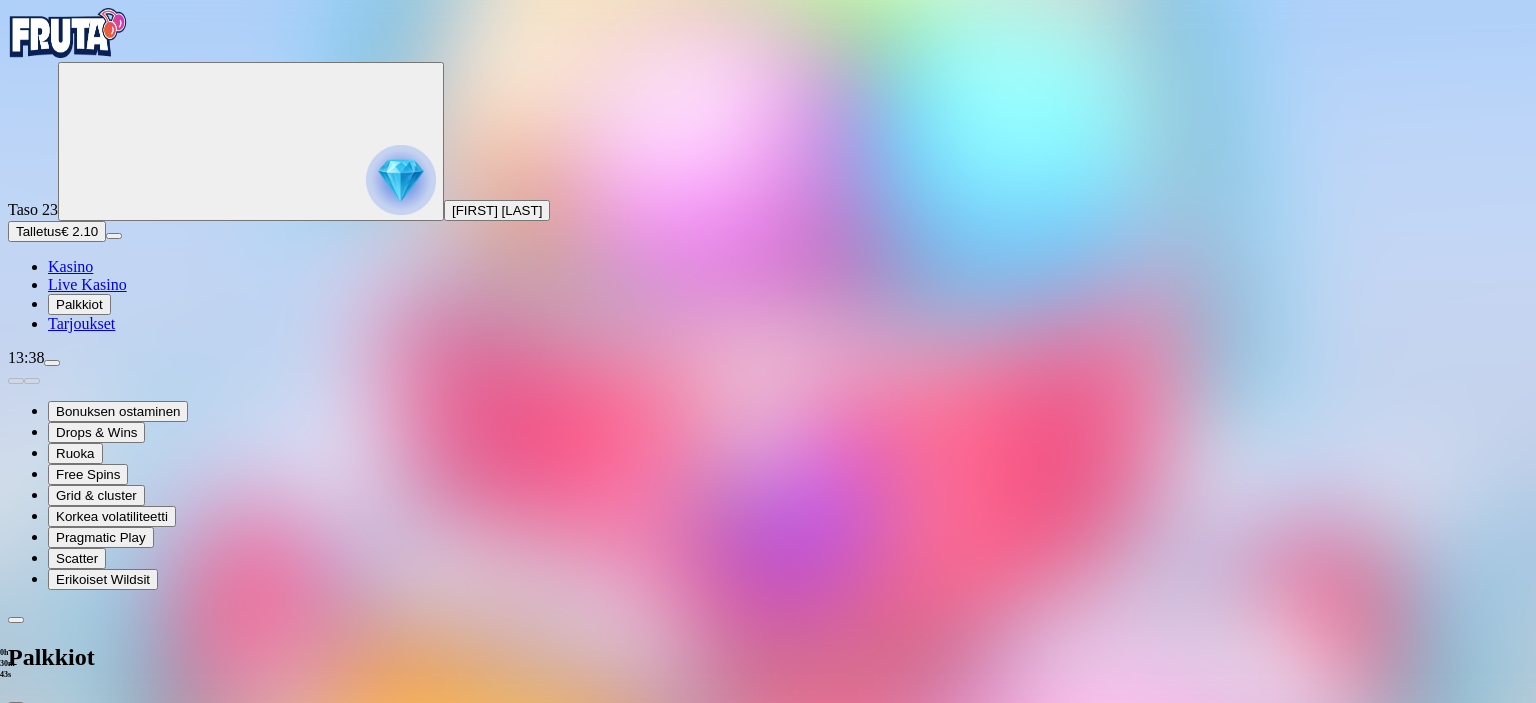 click at bounding box center [88, 948] 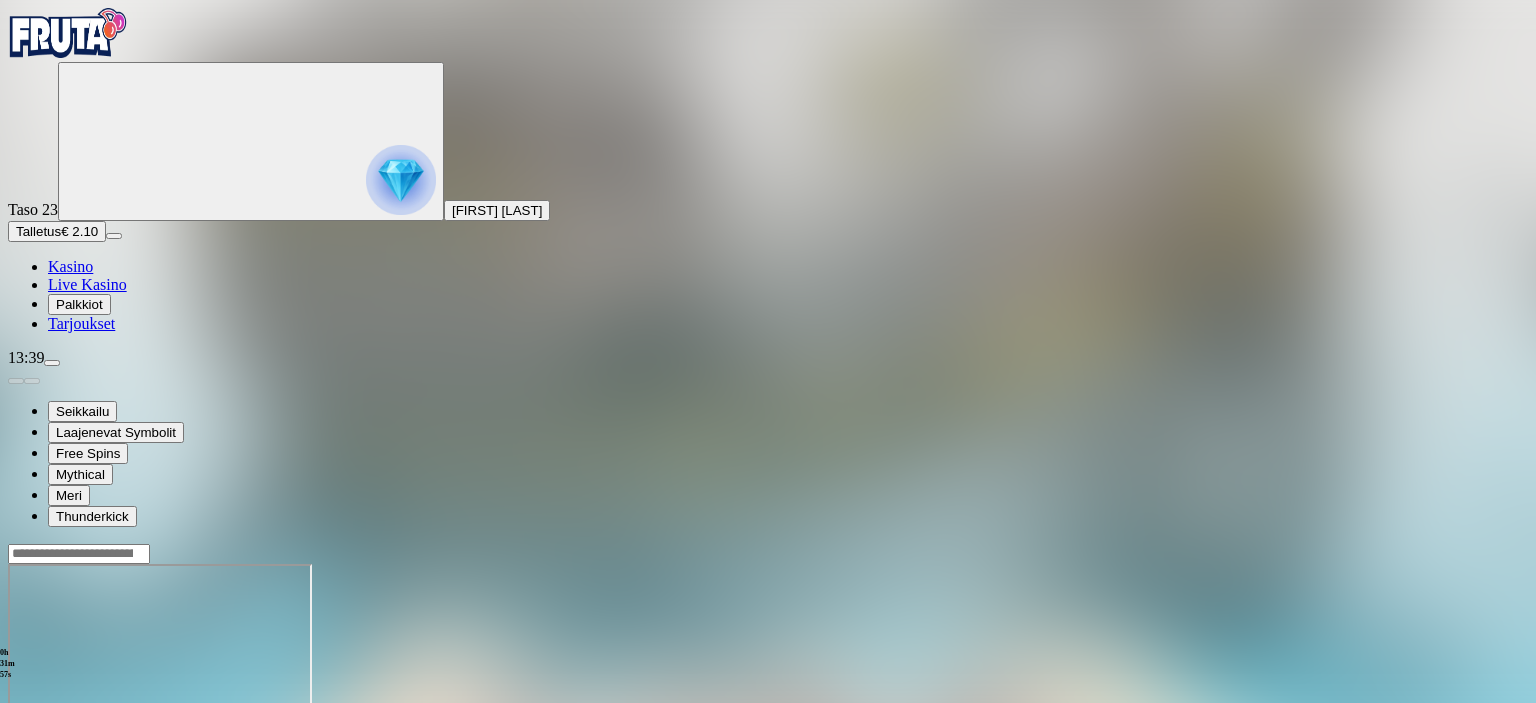 click at bounding box center [48, 736] 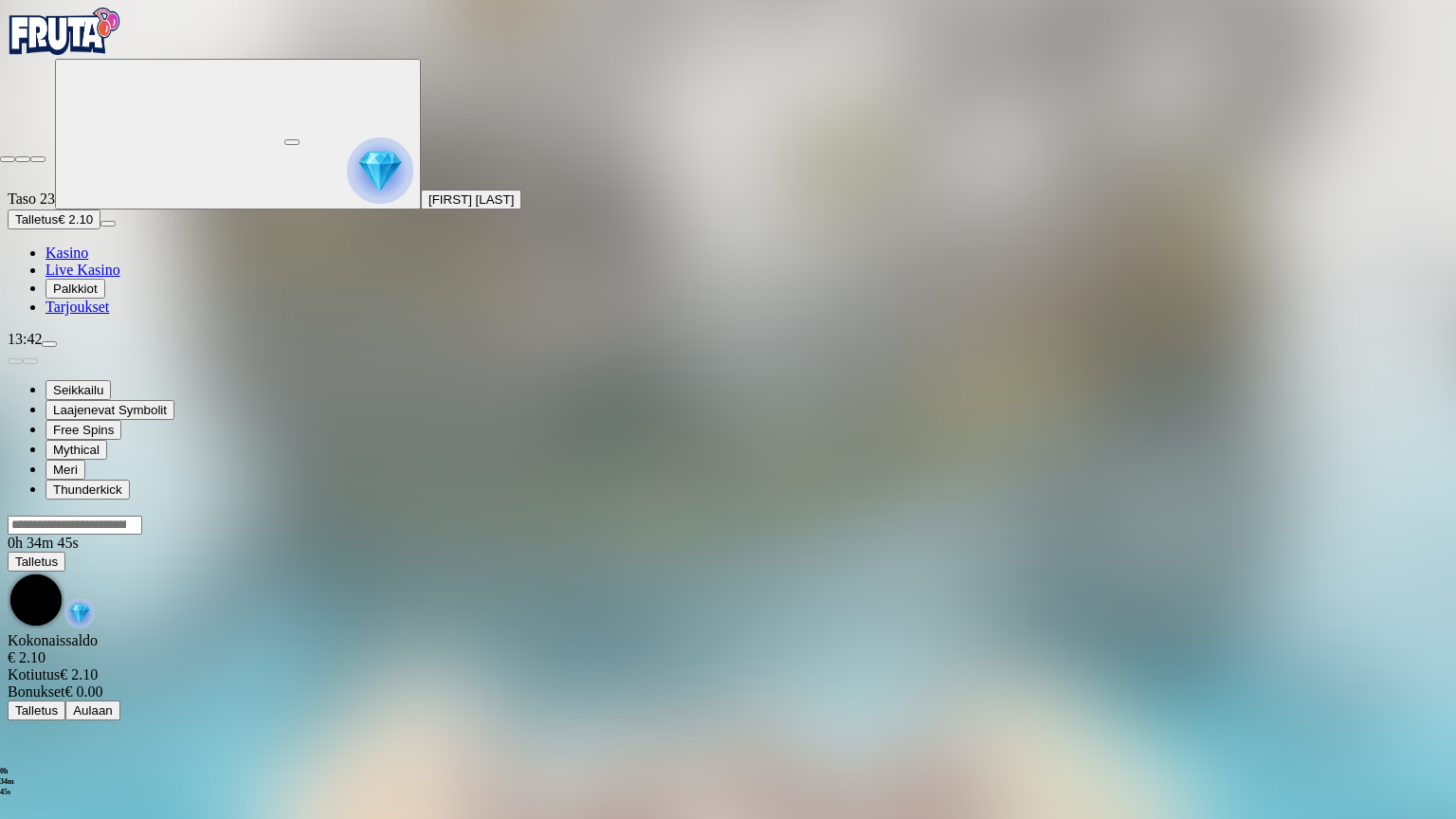 click at bounding box center (8, 159) 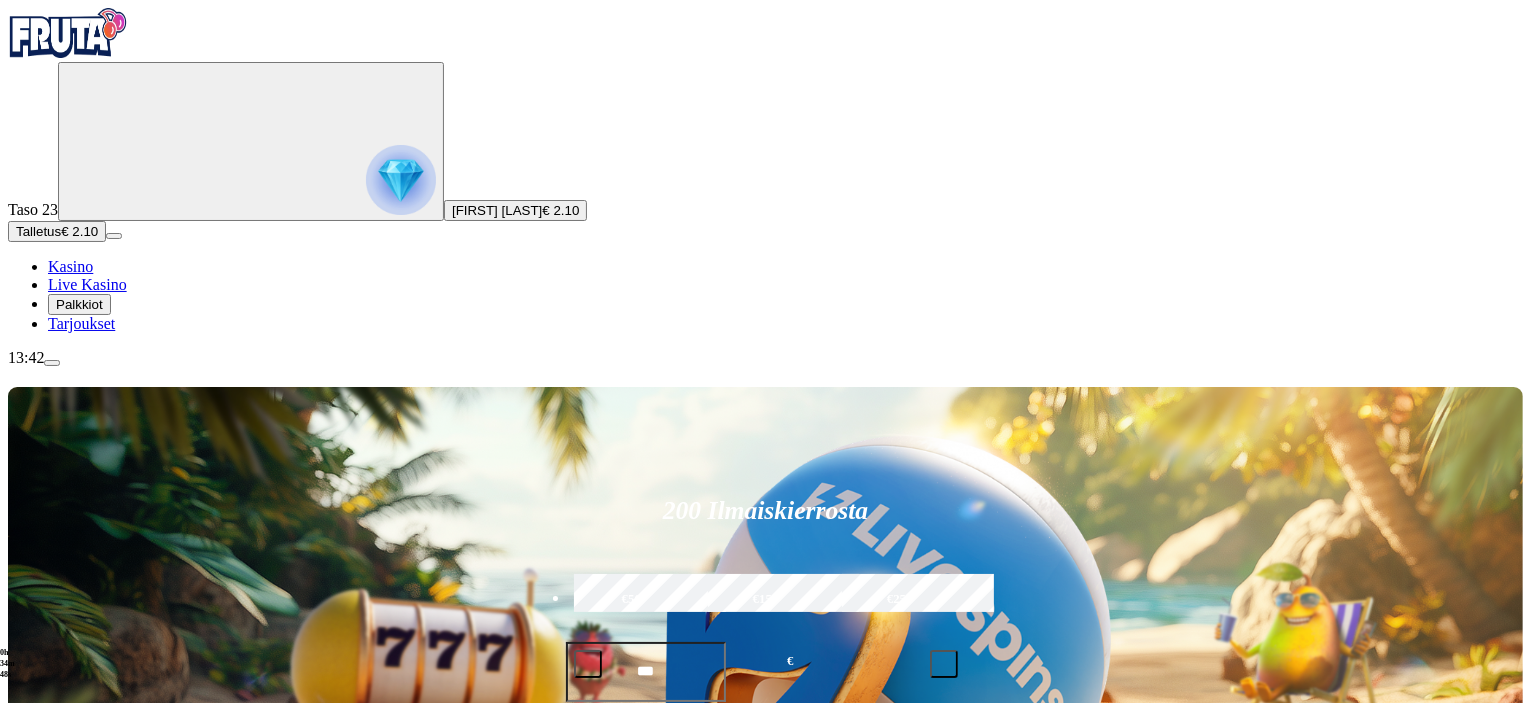 click on "Pelaa nyt" at bounding box center [77, 1390] 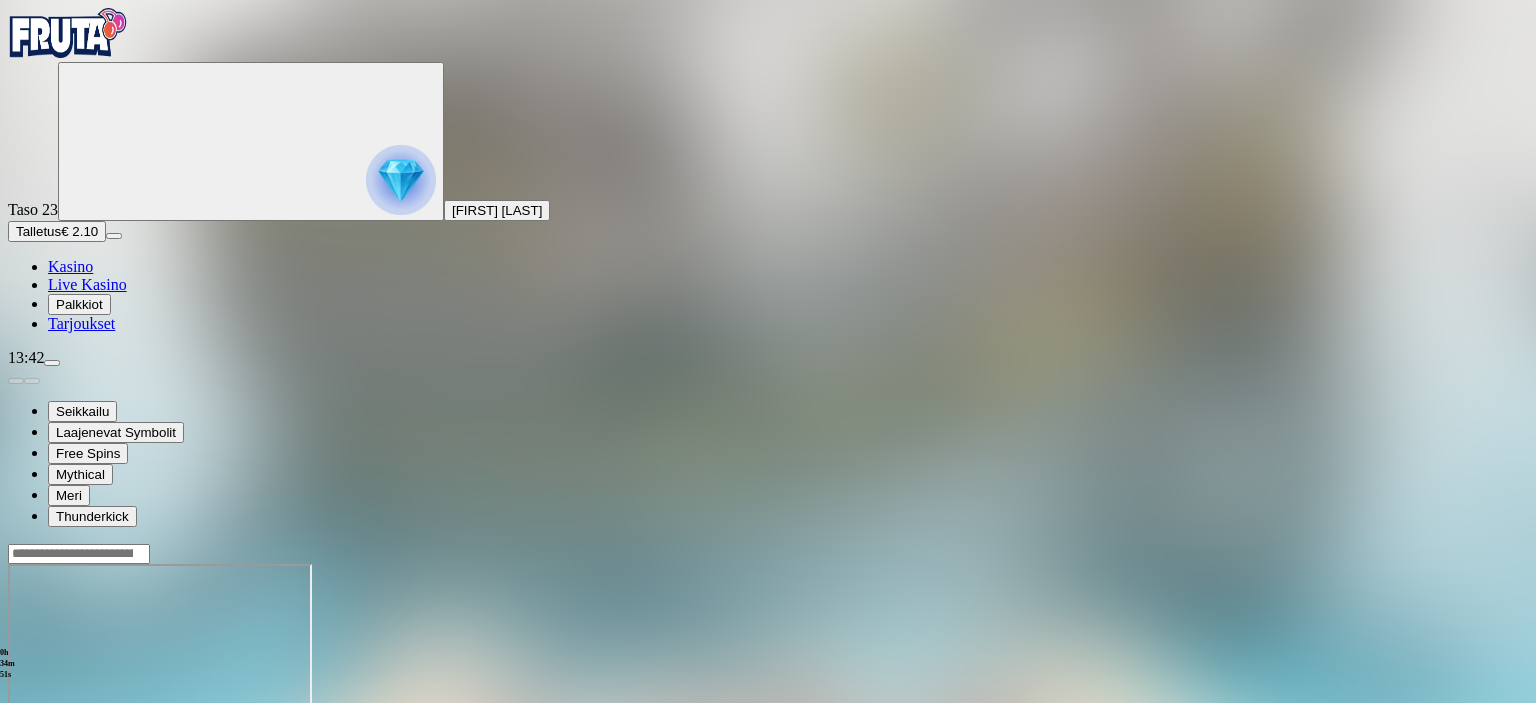click at bounding box center [48, 736] 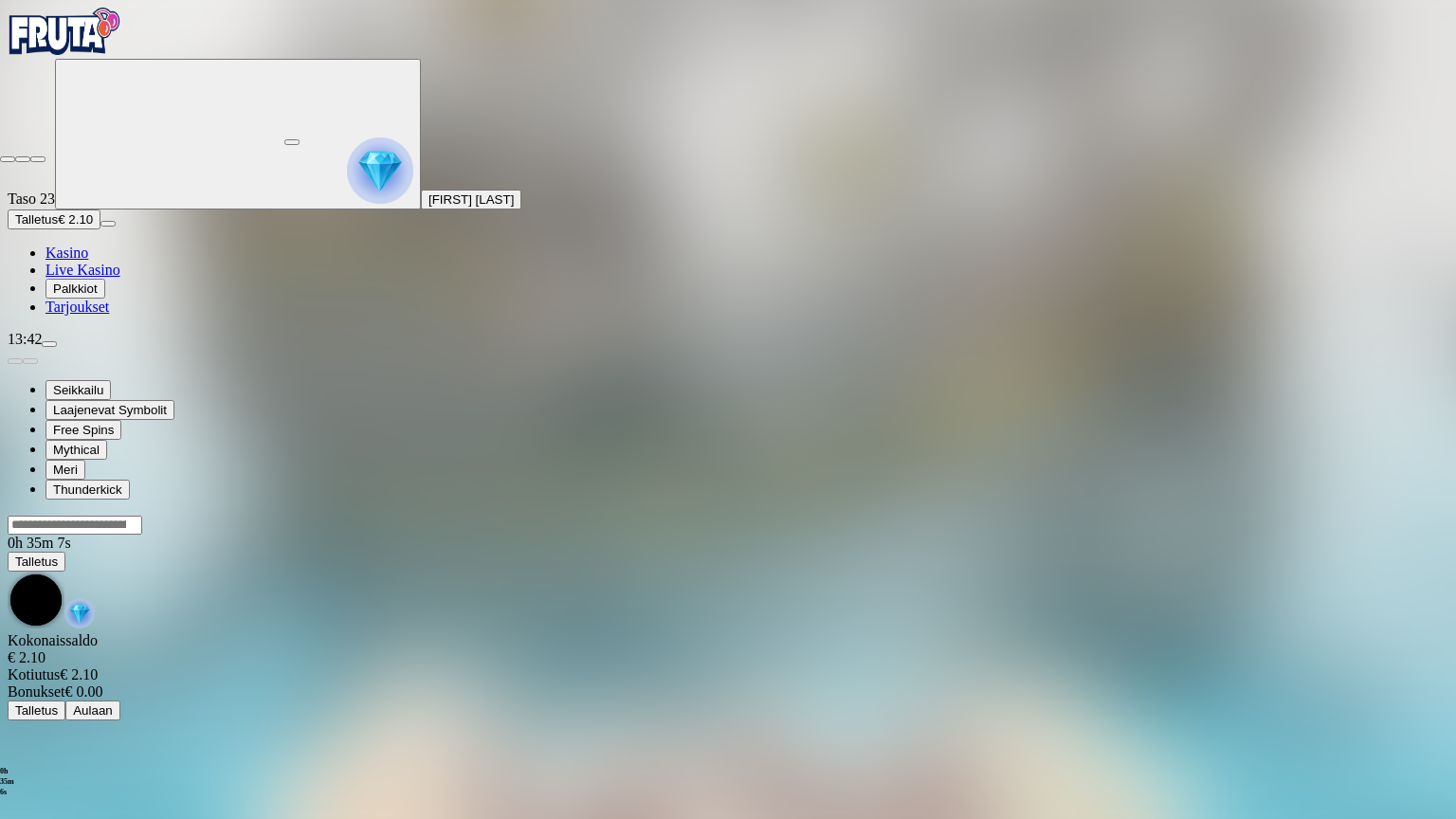 click at bounding box center [8, 159] 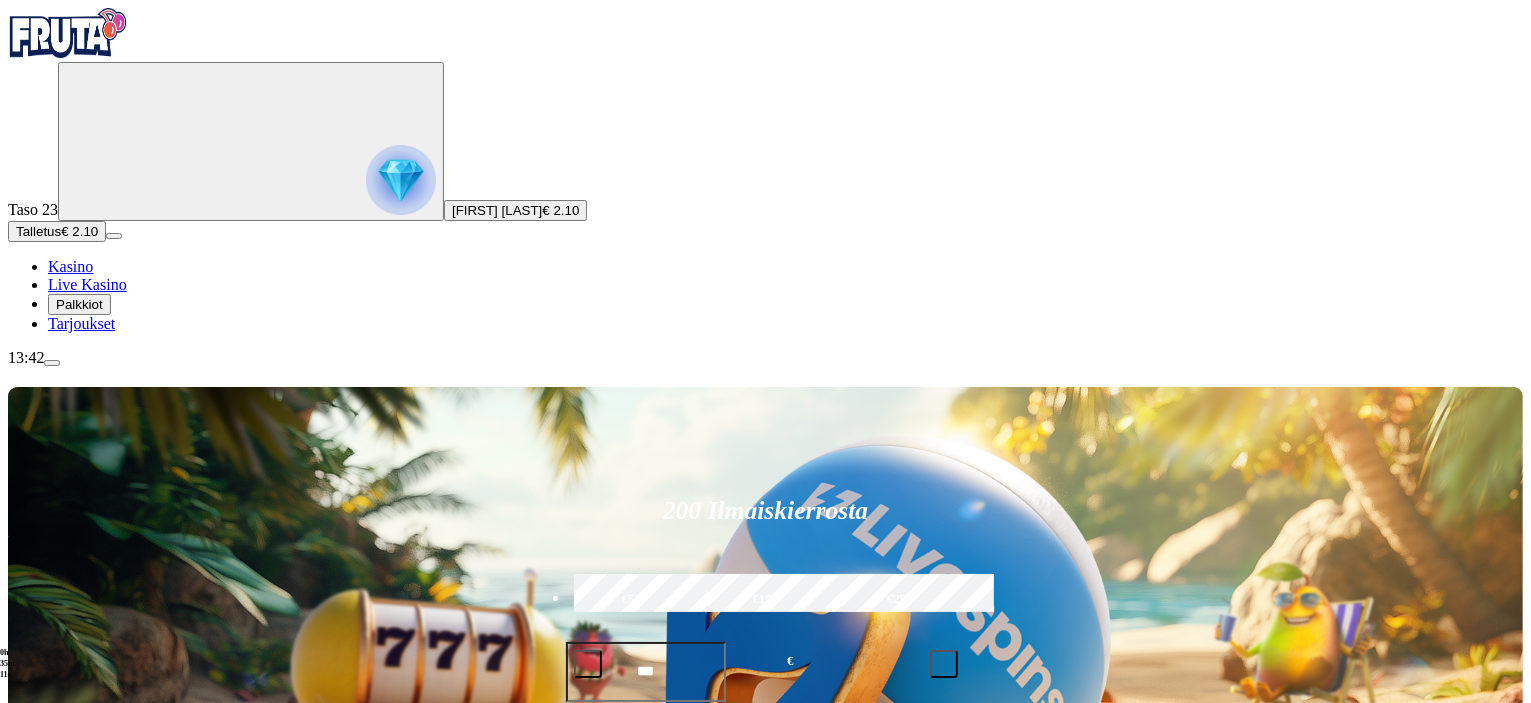click on "Pelaa nyt" at bounding box center (77, 1486) 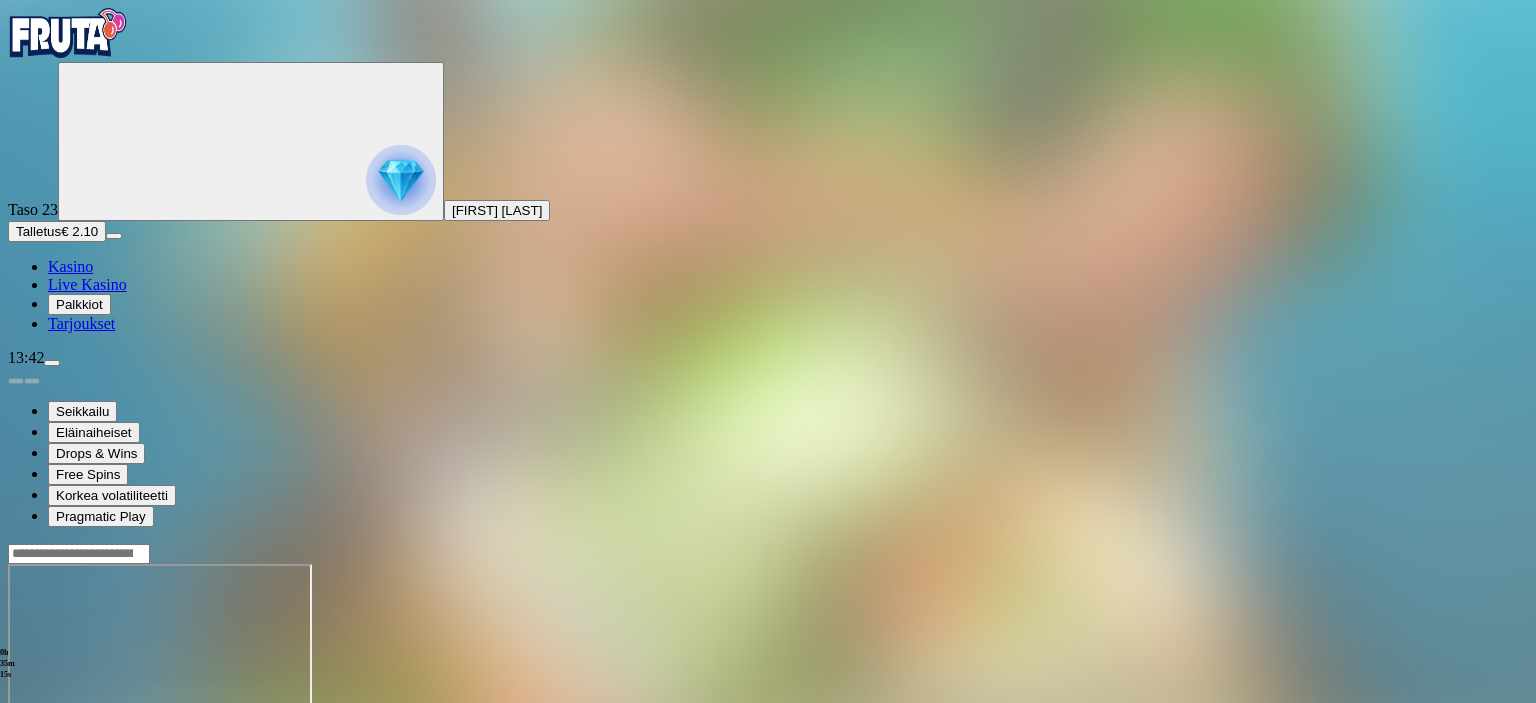 click at bounding box center (48, 736) 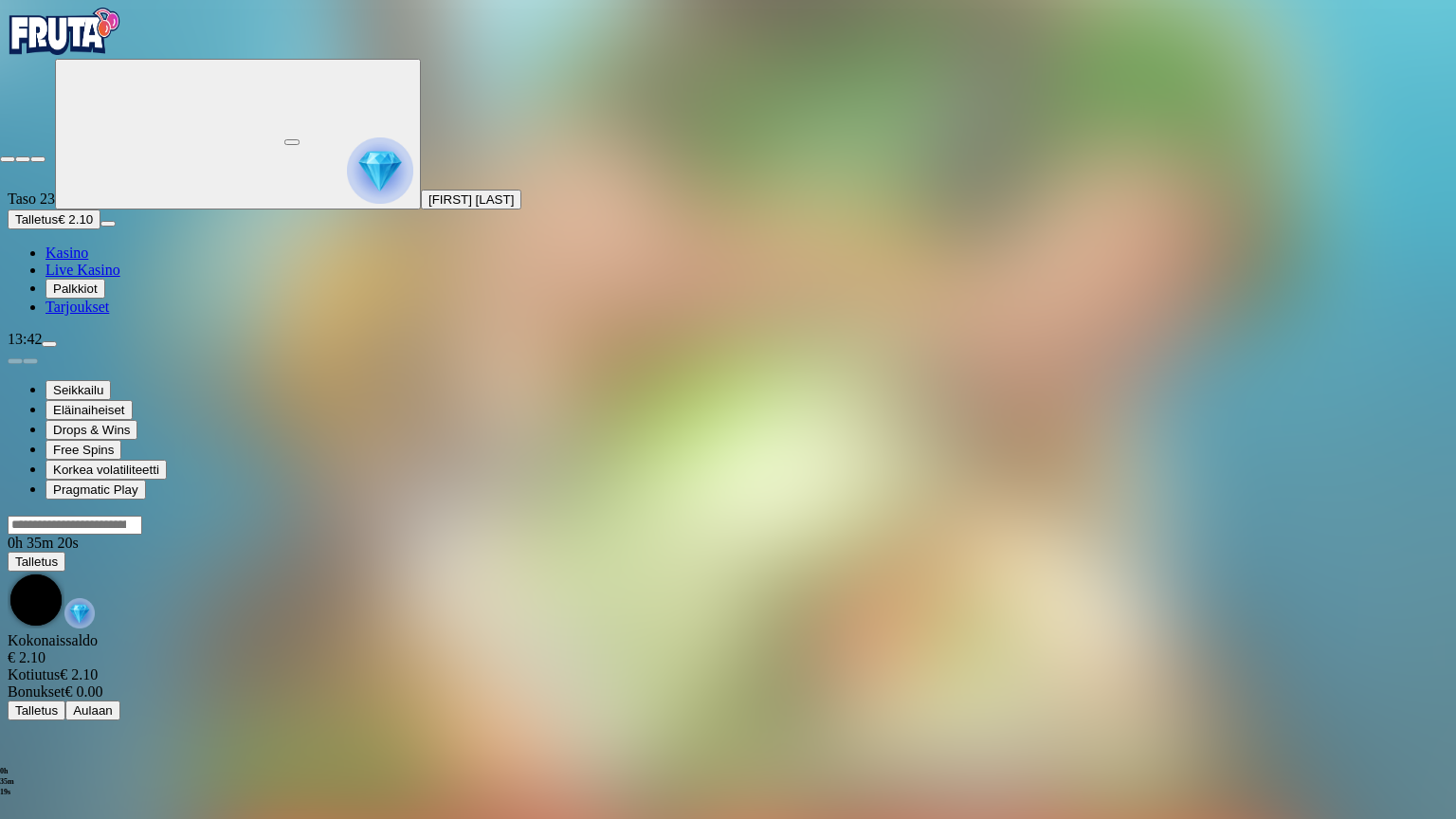 click at bounding box center [8, 159] 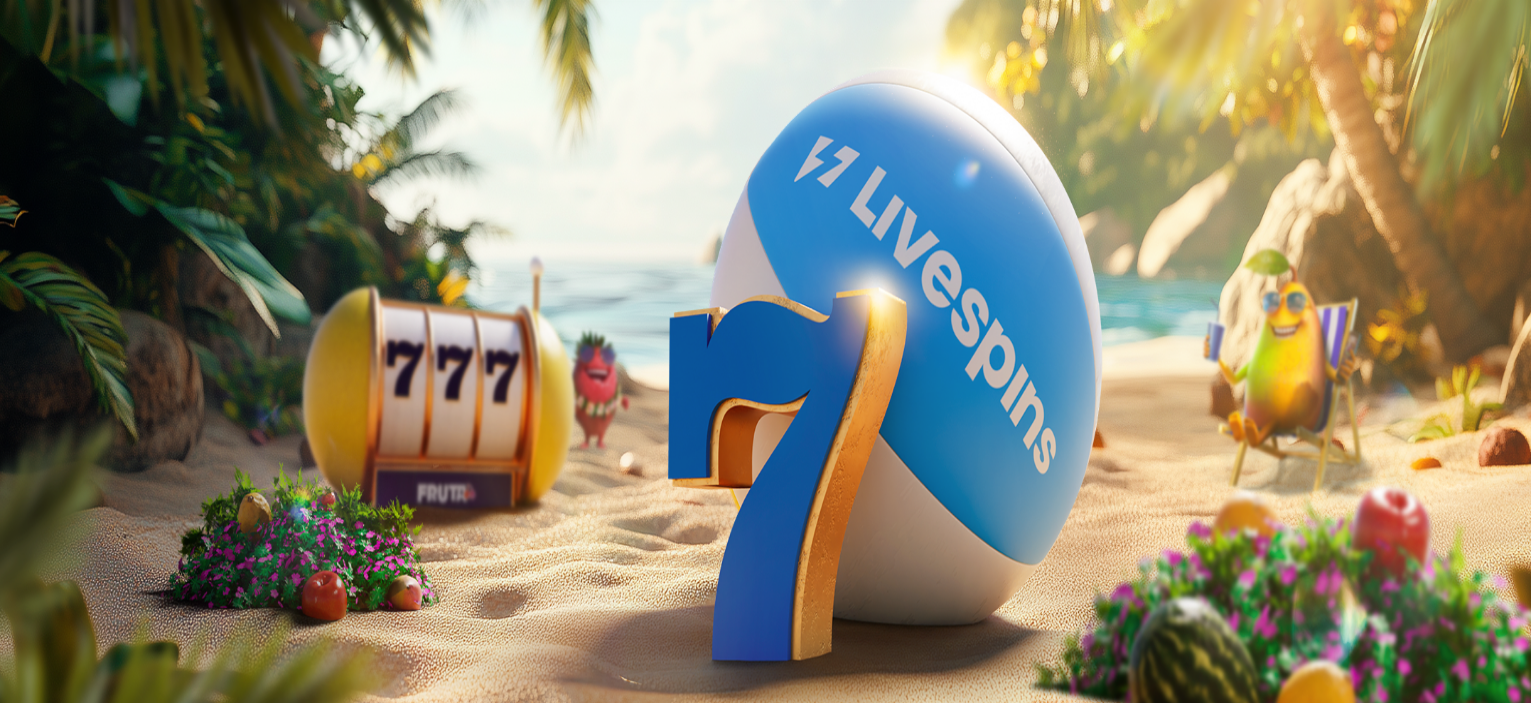 scroll, scrollTop: 0, scrollLeft: 0, axis: both 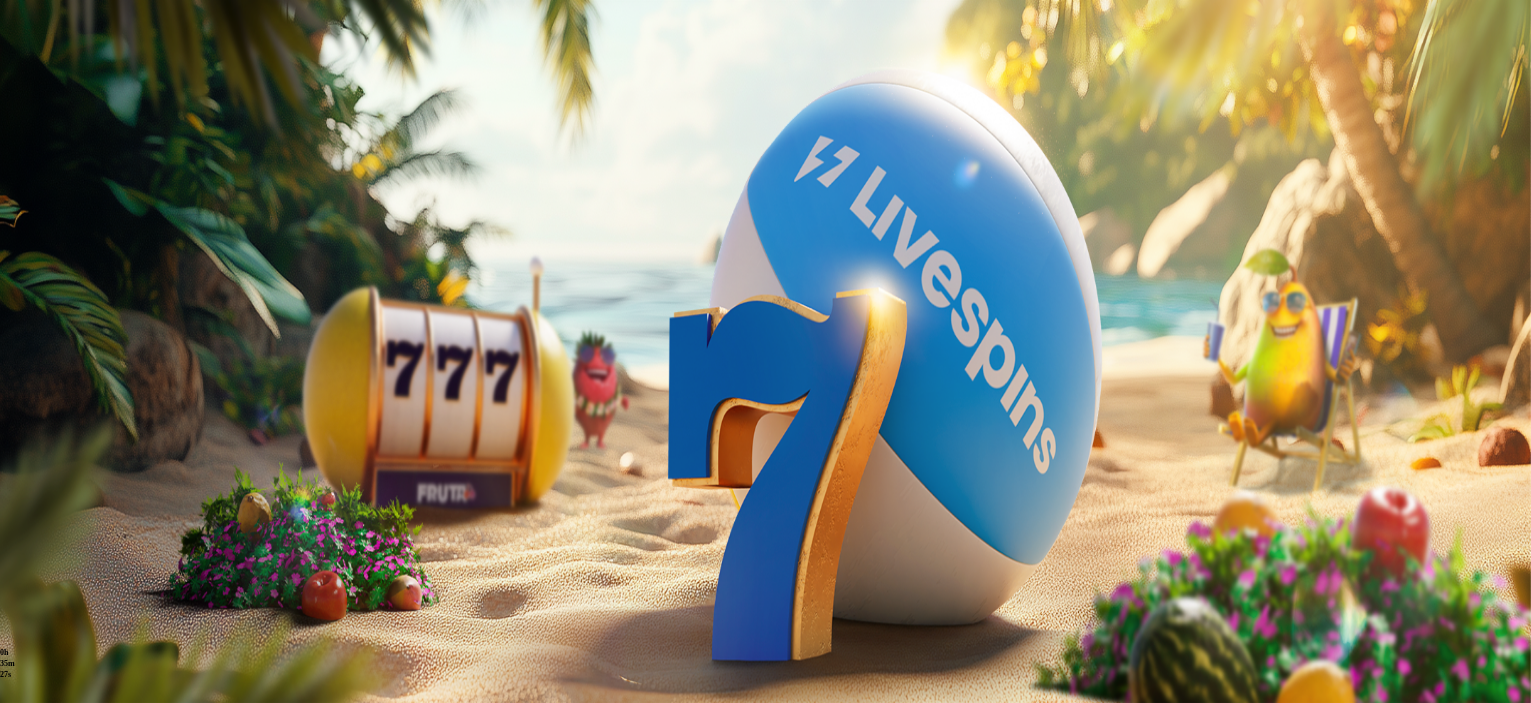 click at bounding box center [48, 1175] 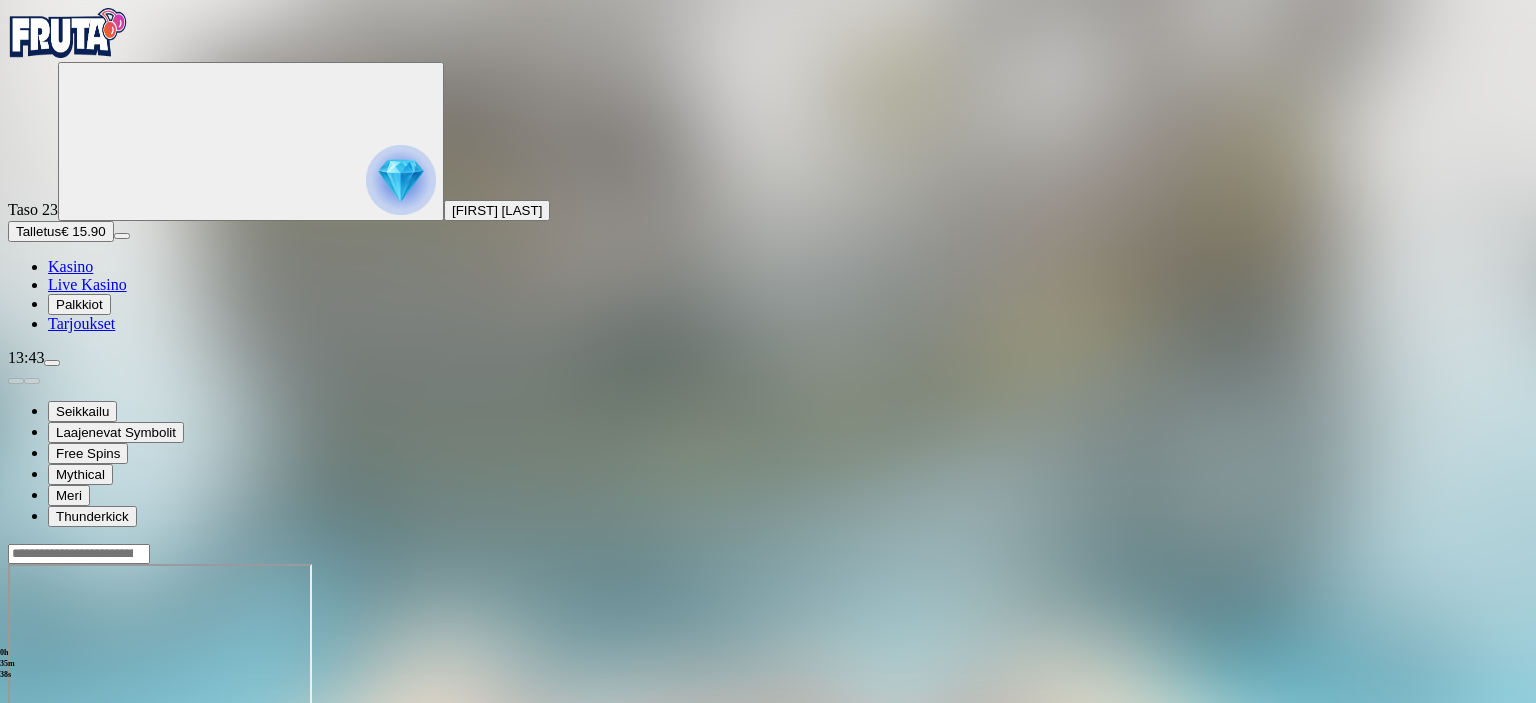 click at bounding box center [16, 736] 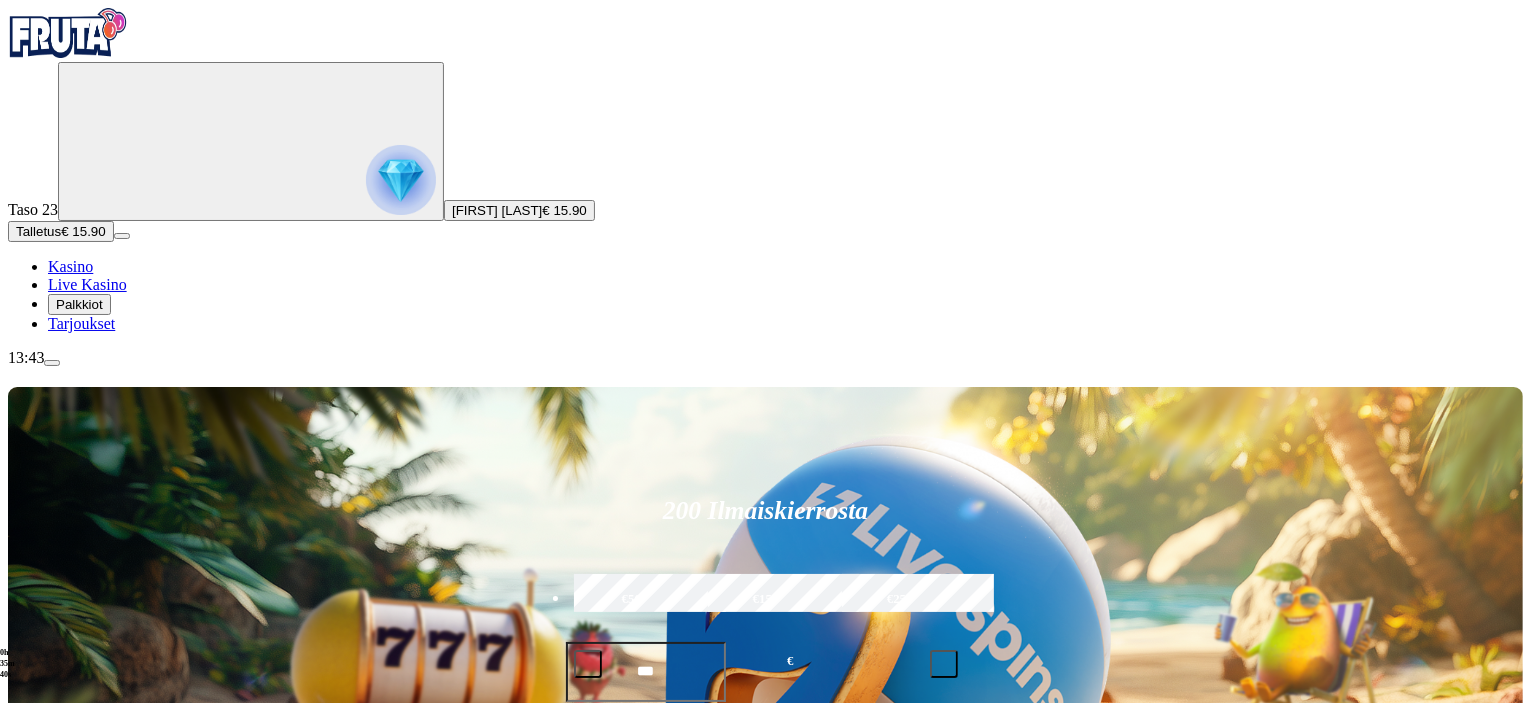 click at bounding box center [1064, 982] 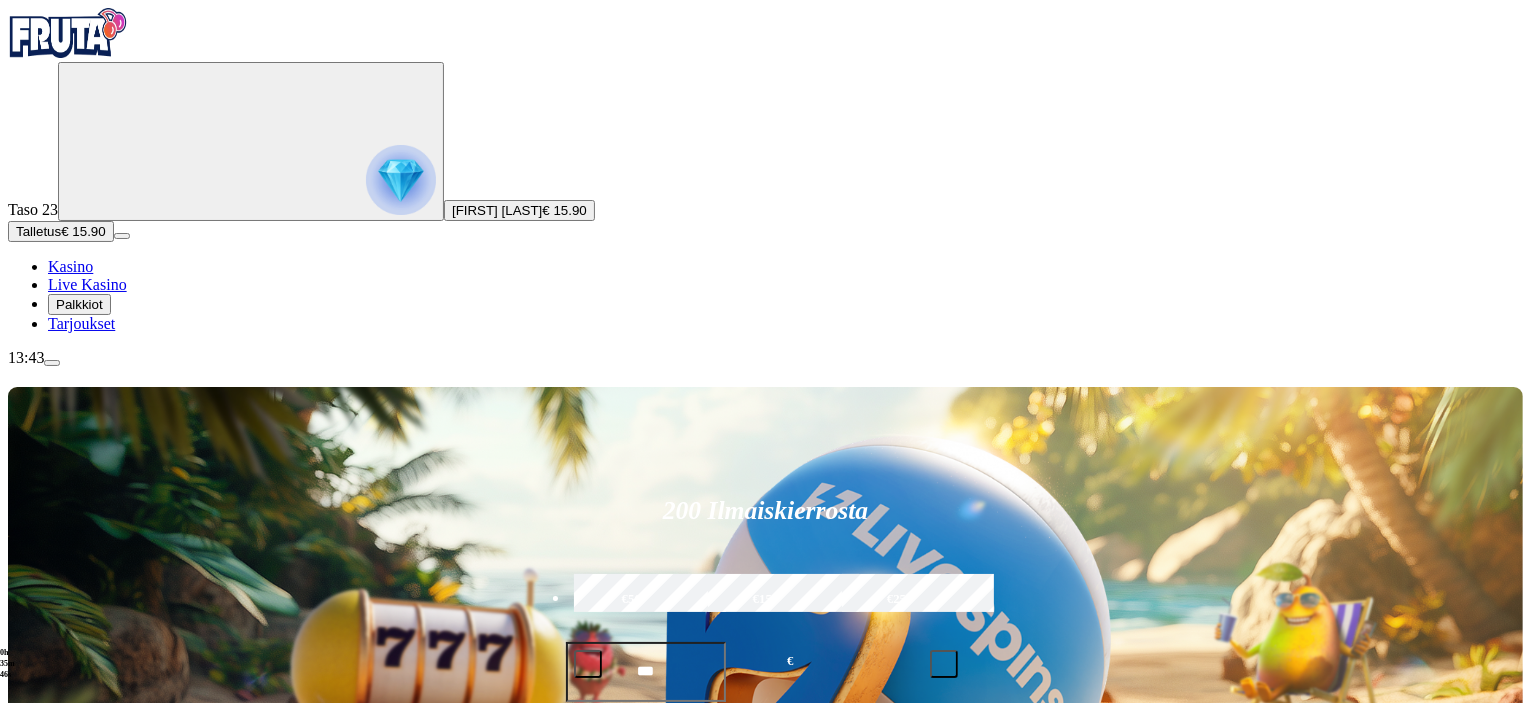 type on "****" 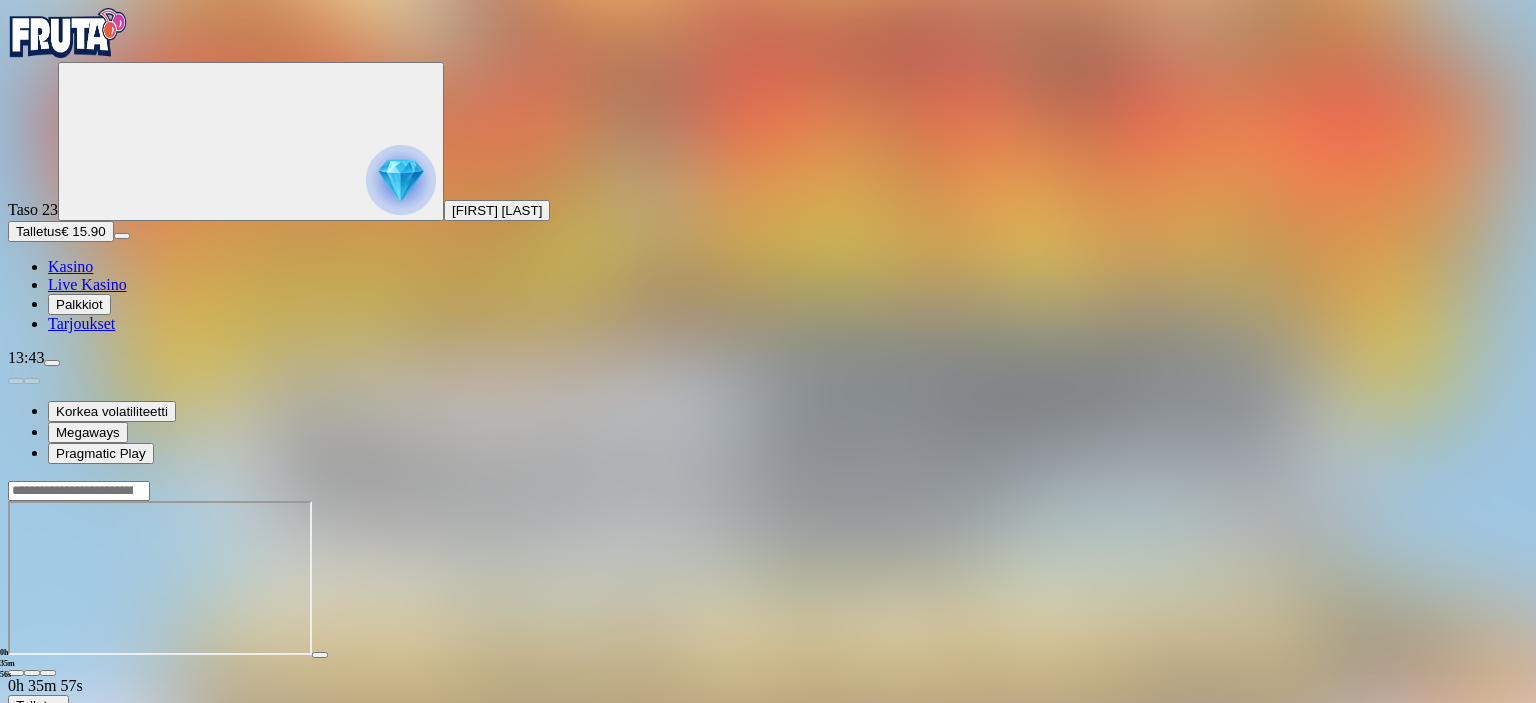 click at bounding box center [48, 673] 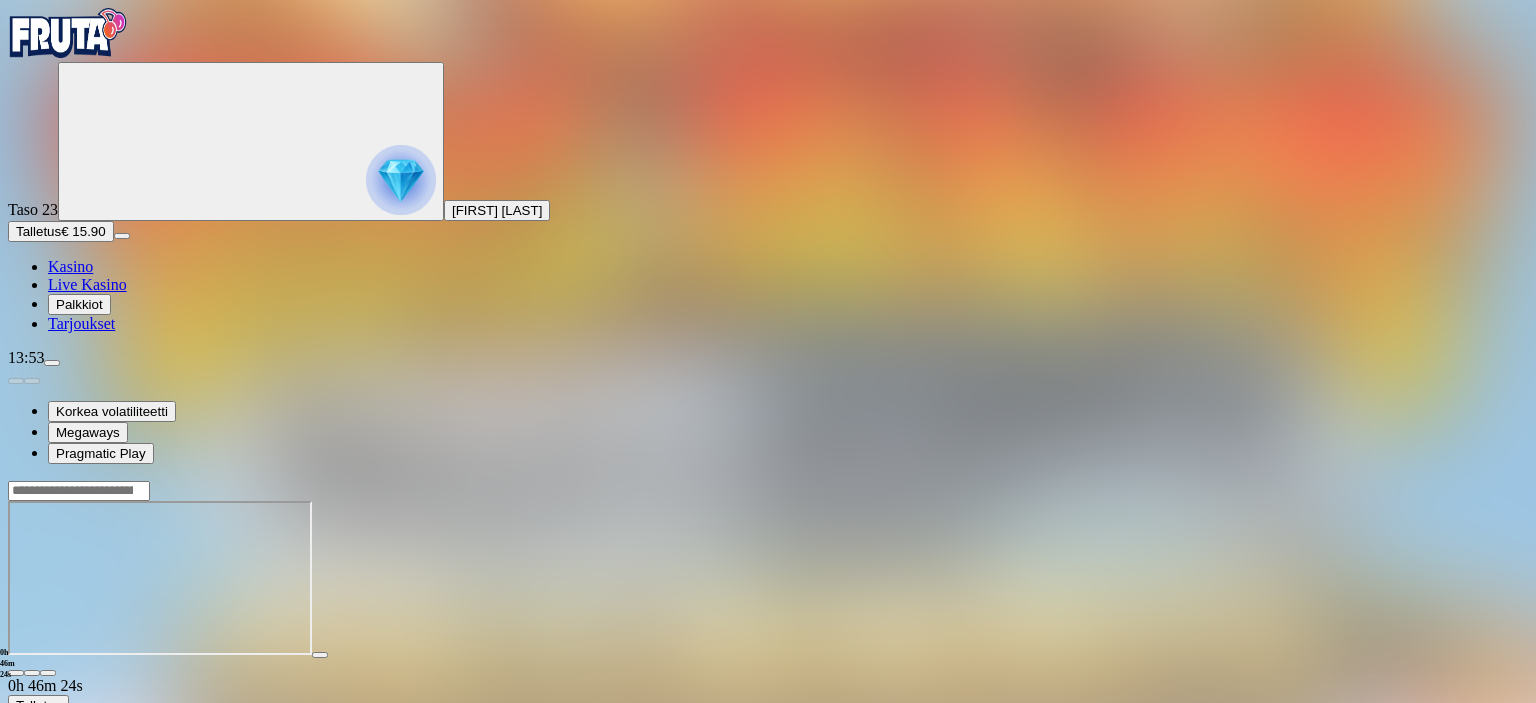 click at bounding box center [79, 491] 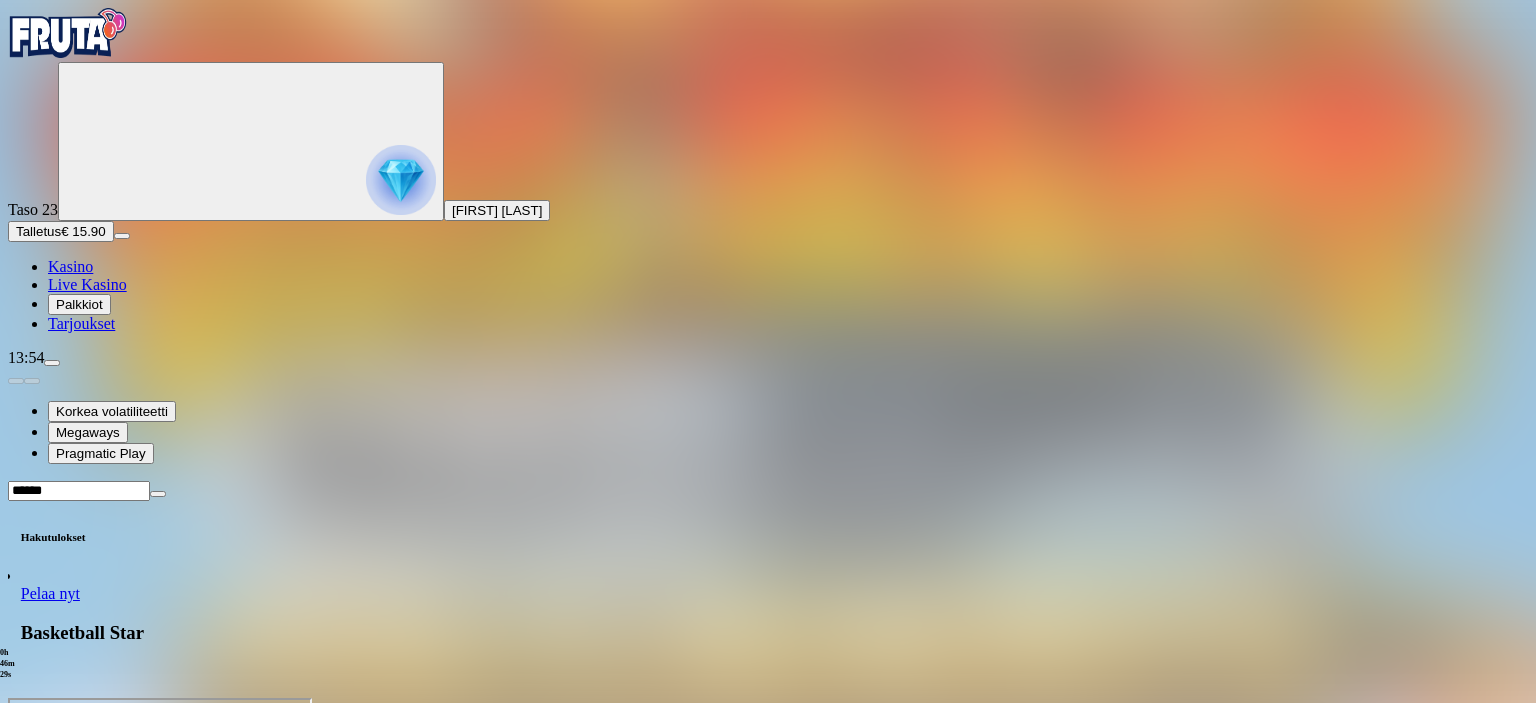 type on "******" 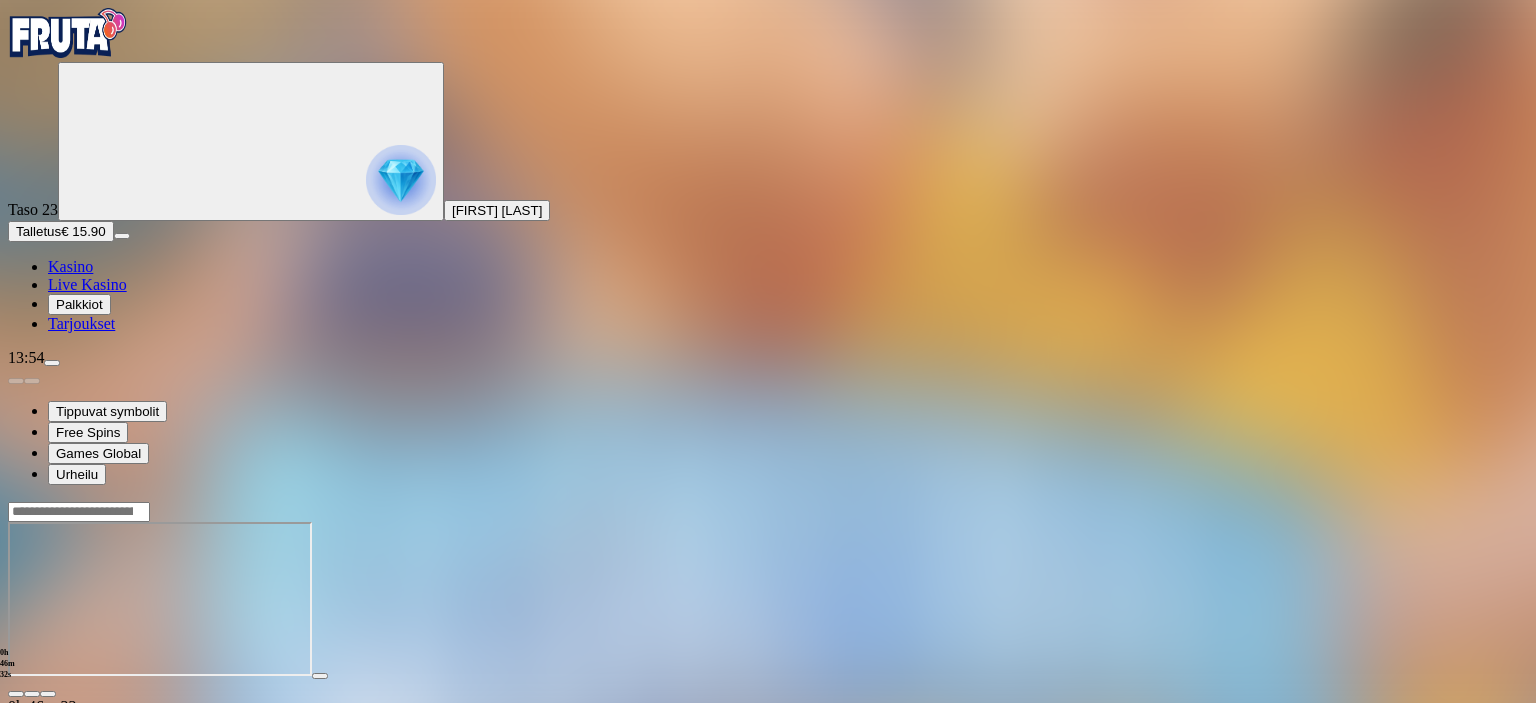 click at bounding box center (48, 694) 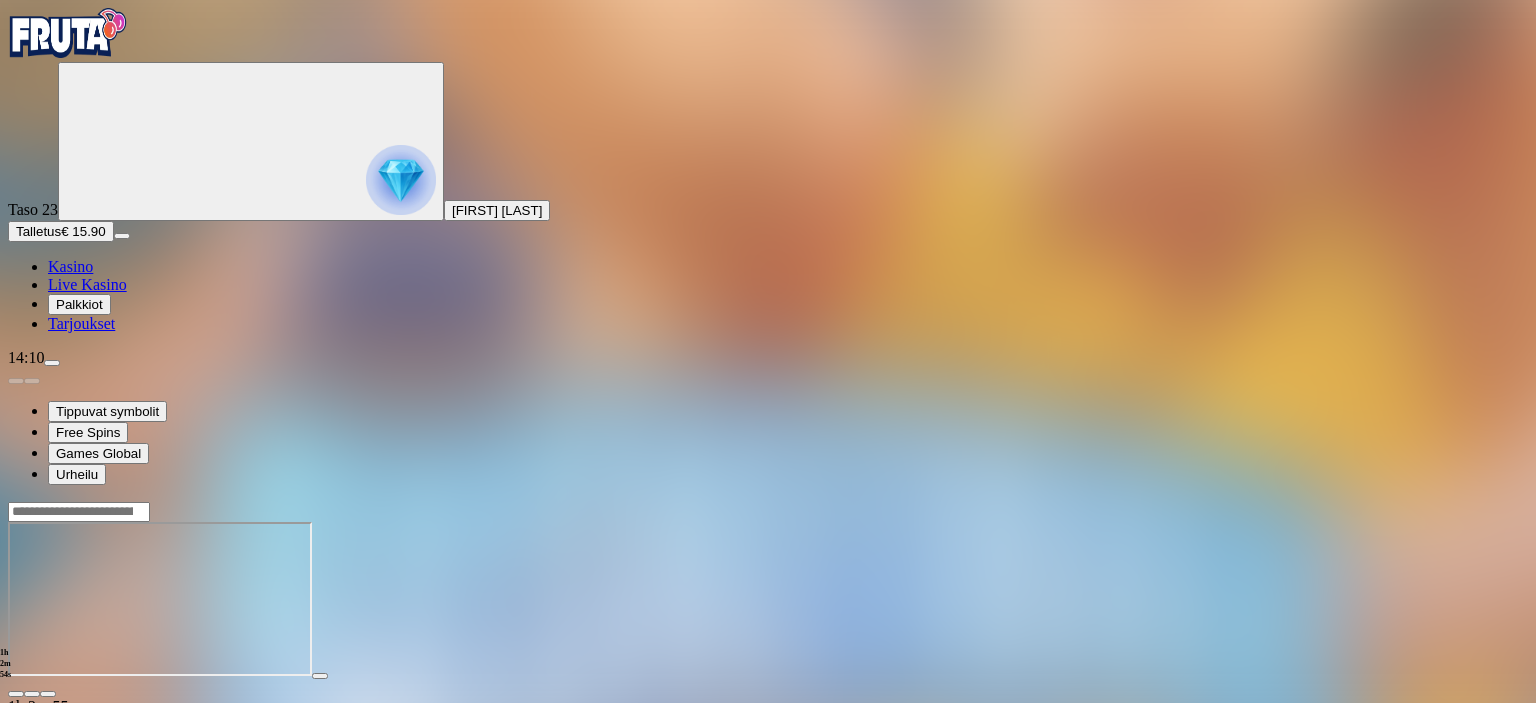 click at bounding box center (79, 512) 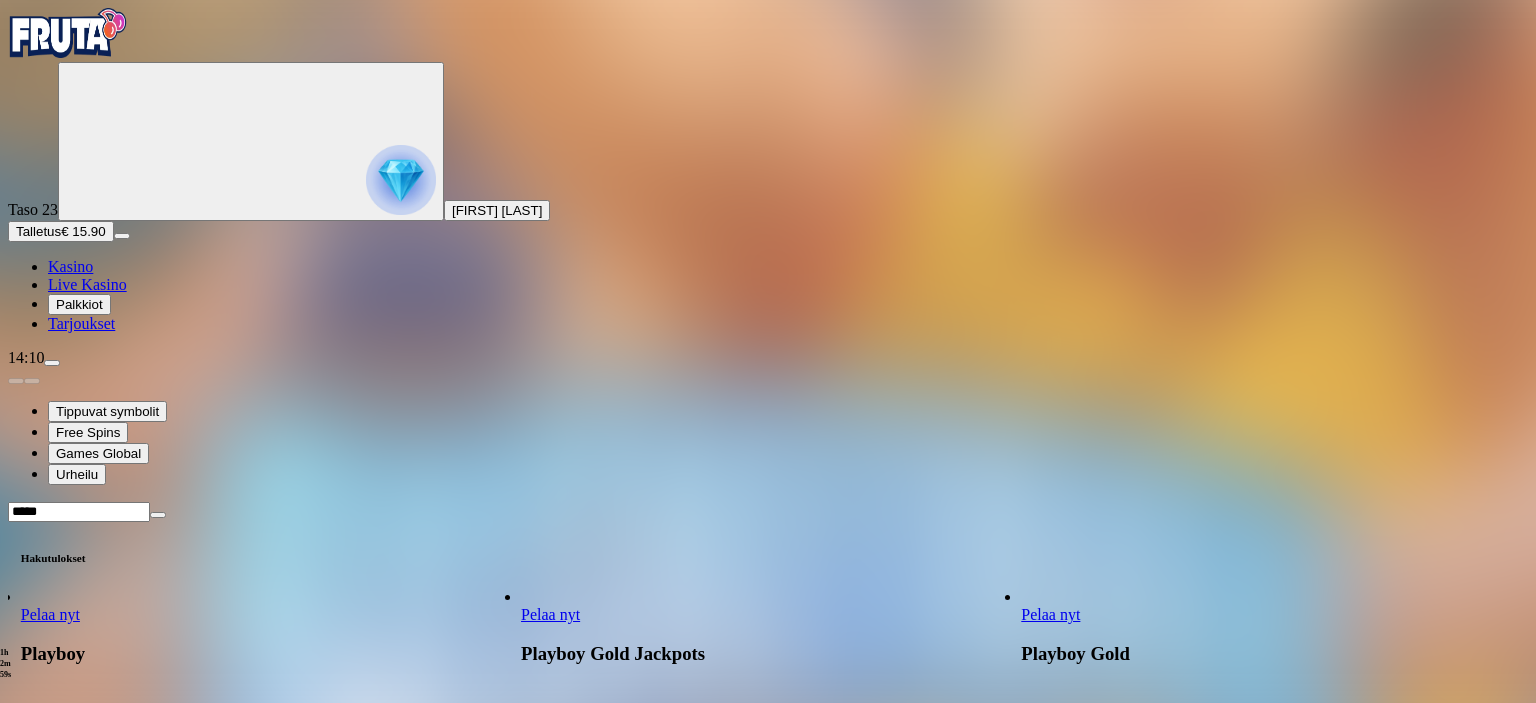 type on "*****" 